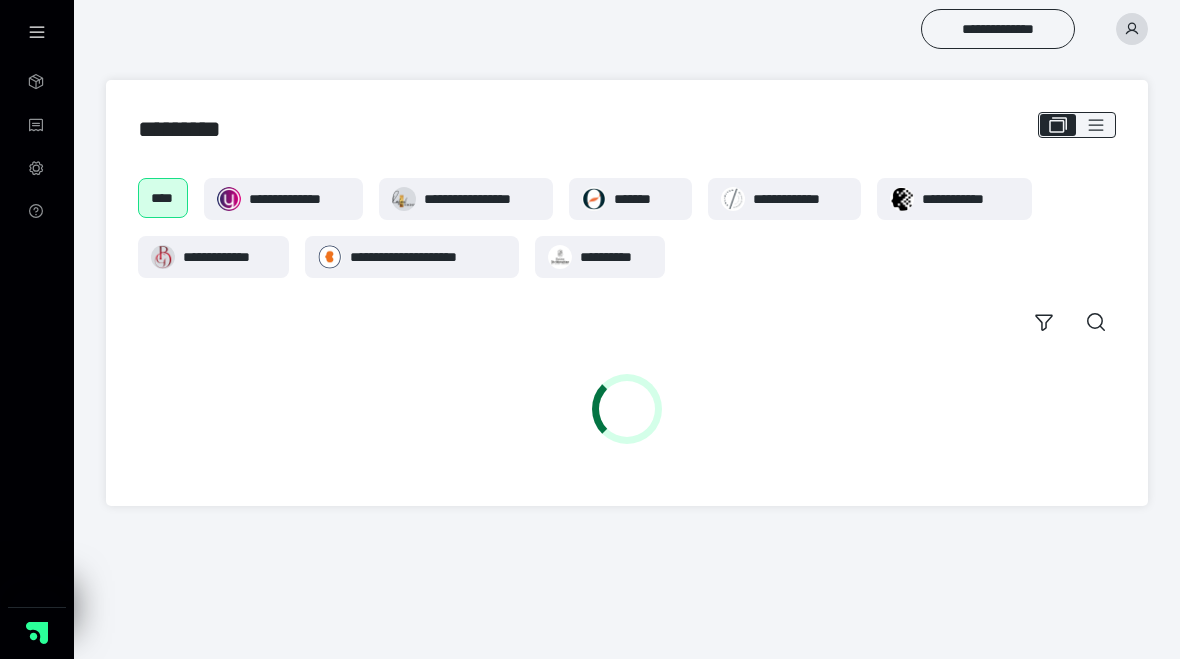 scroll, scrollTop: 0, scrollLeft: 0, axis: both 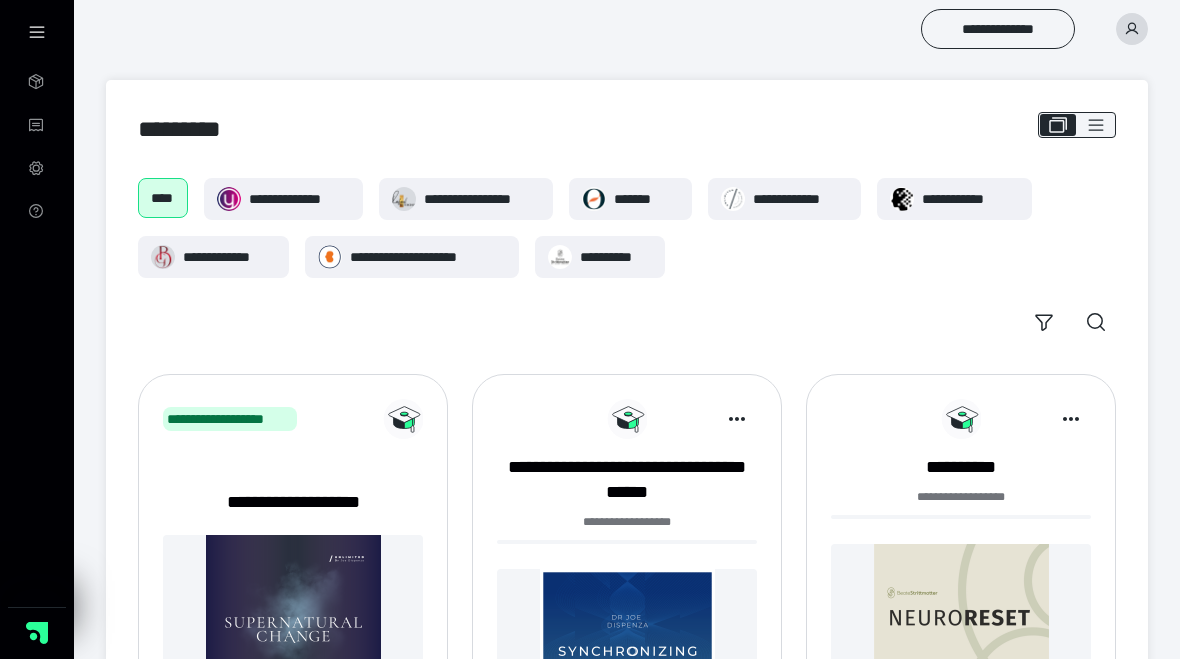 click on "**********" at bounding box center [800, 199] 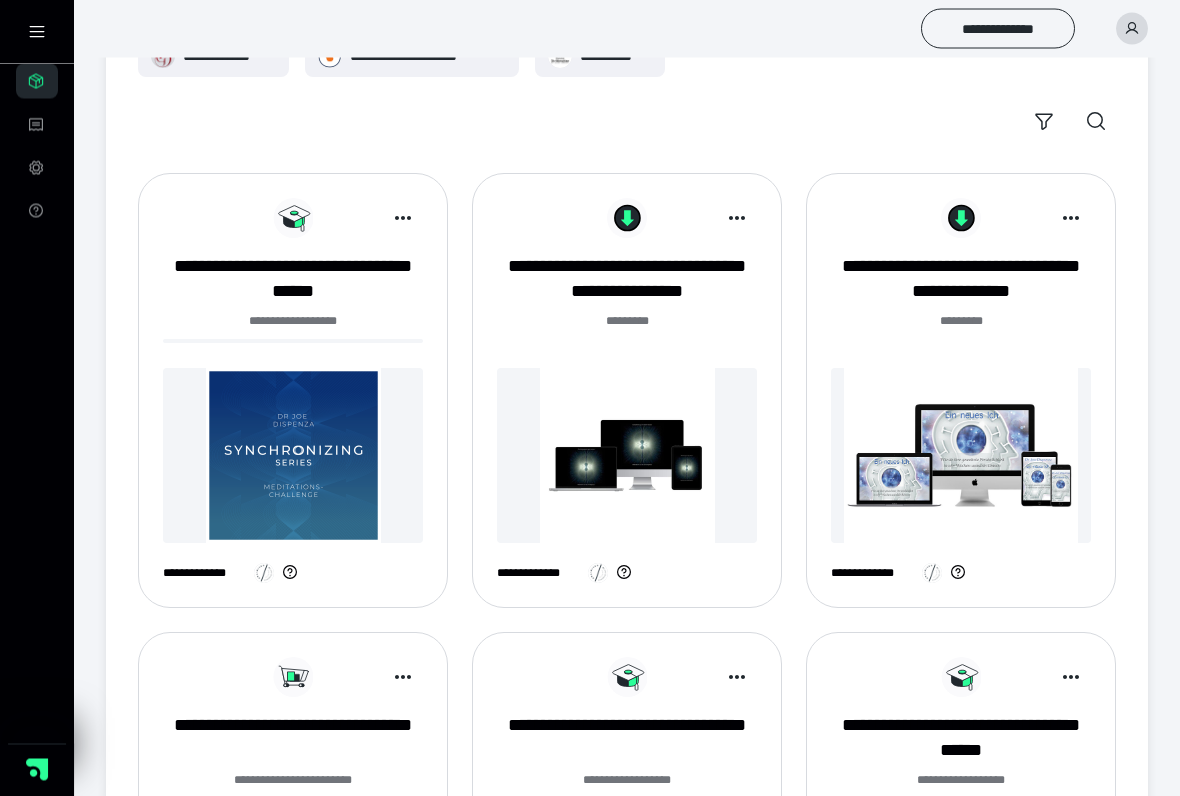 scroll, scrollTop: 206, scrollLeft: 0, axis: vertical 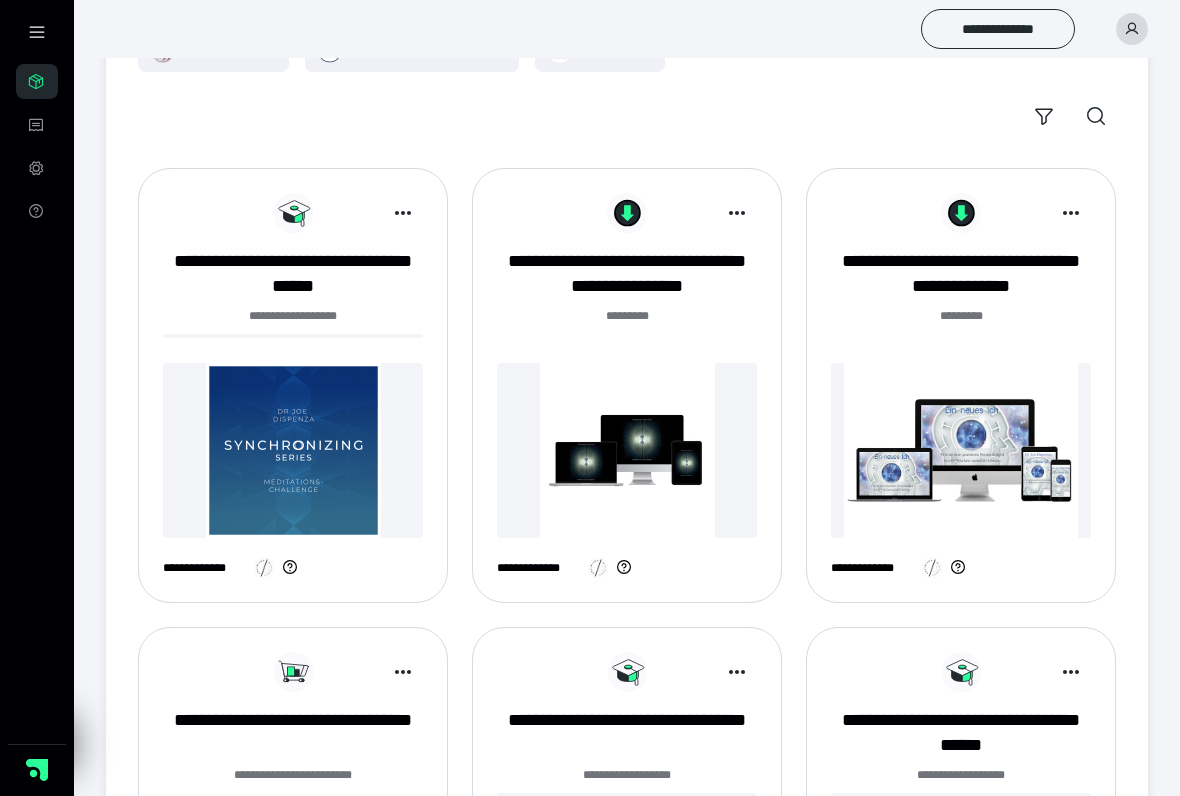 click at bounding box center (293, 450) 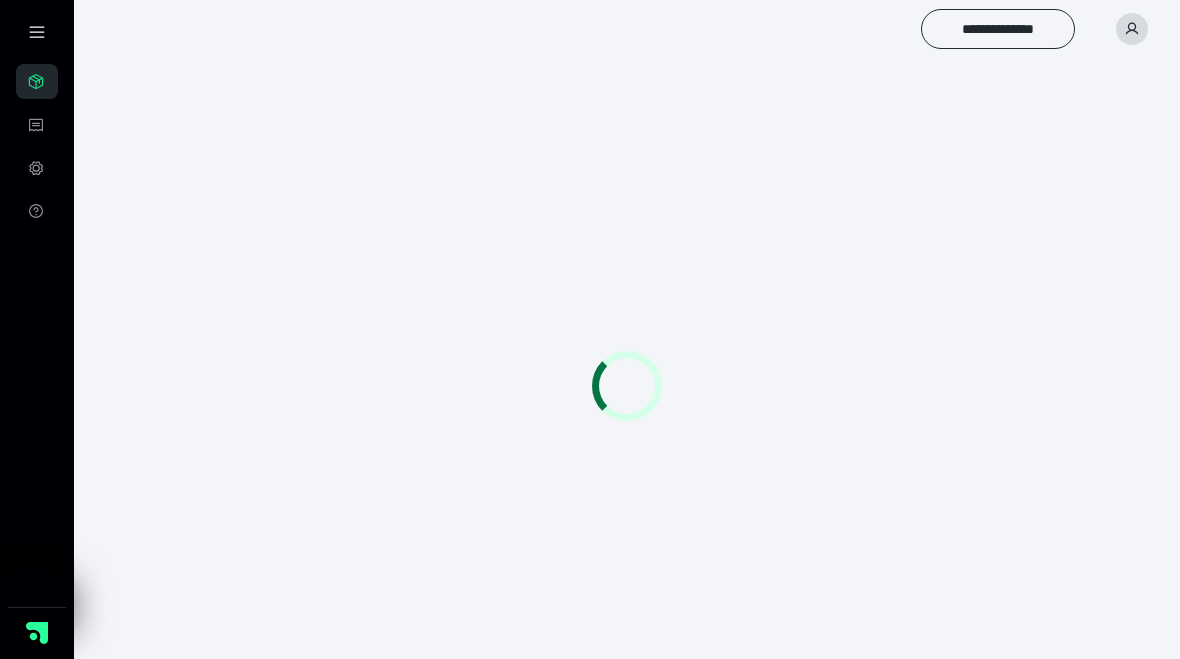 scroll, scrollTop: 0, scrollLeft: 0, axis: both 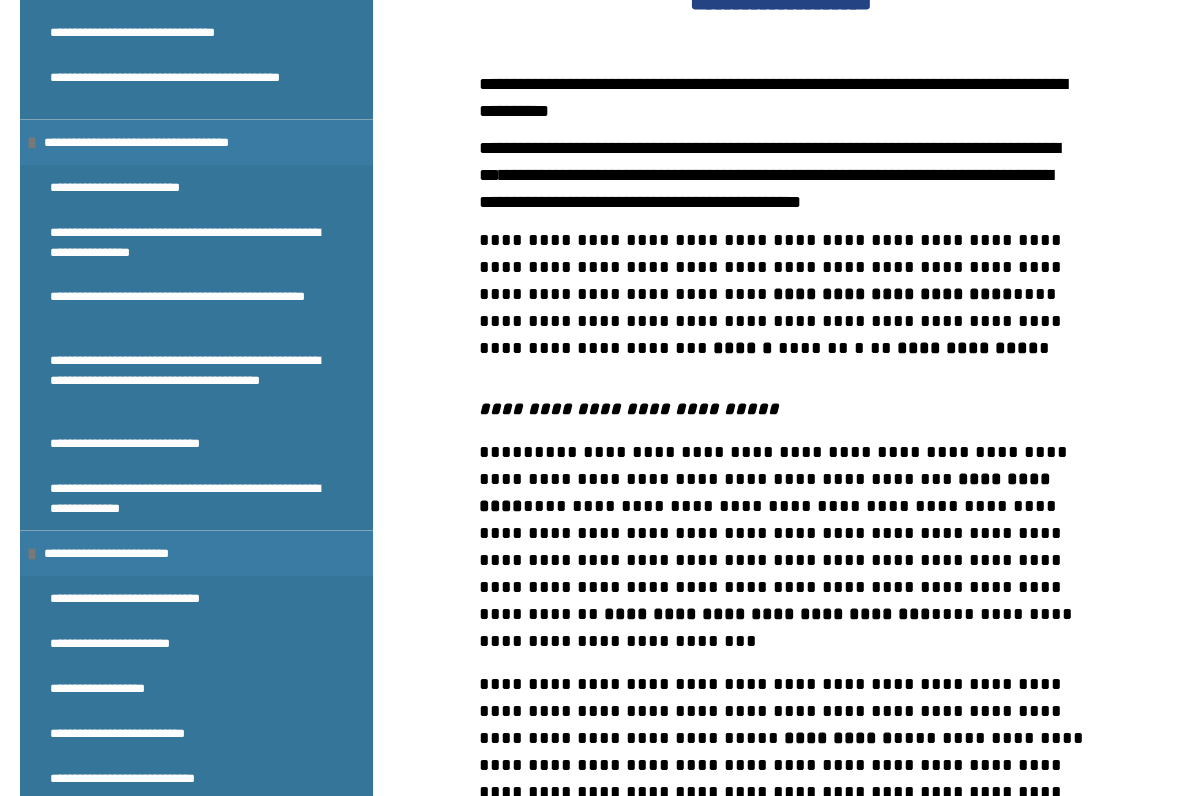 click on "**********" at bounding box center [156, 443] 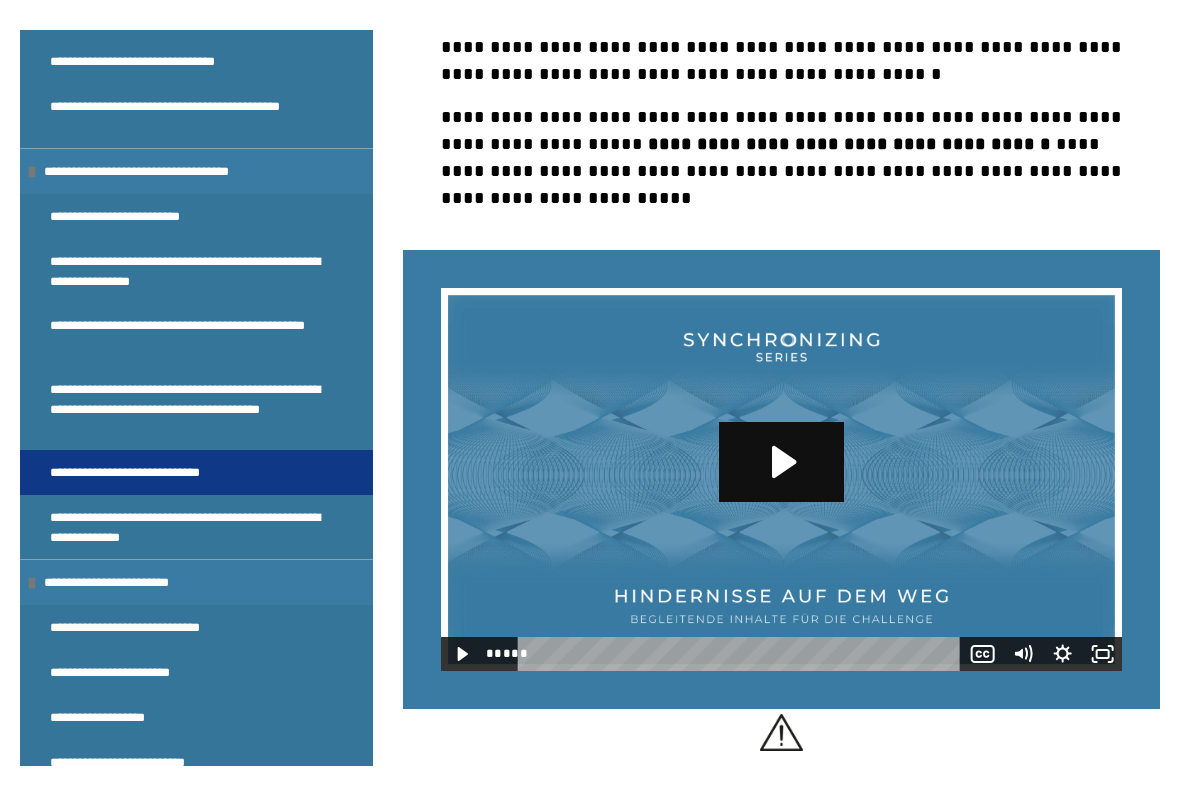 scroll, scrollTop: 769, scrollLeft: 0, axis: vertical 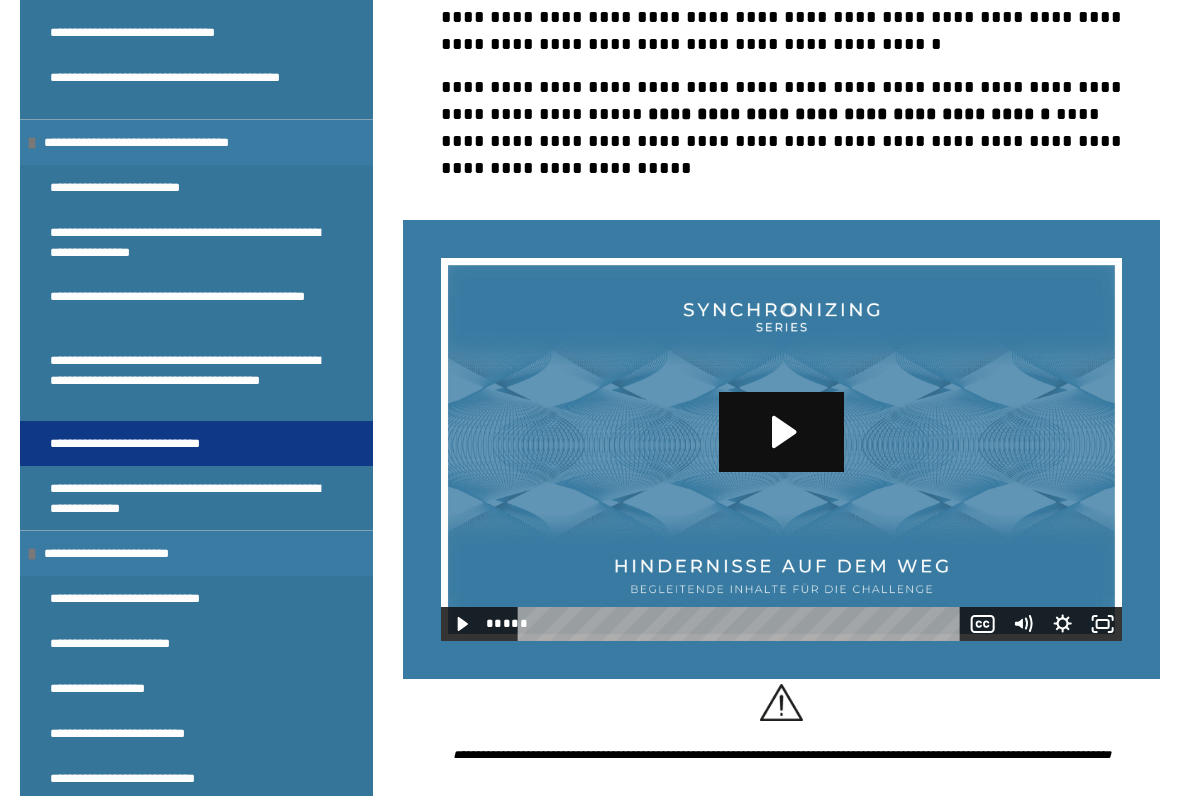 click 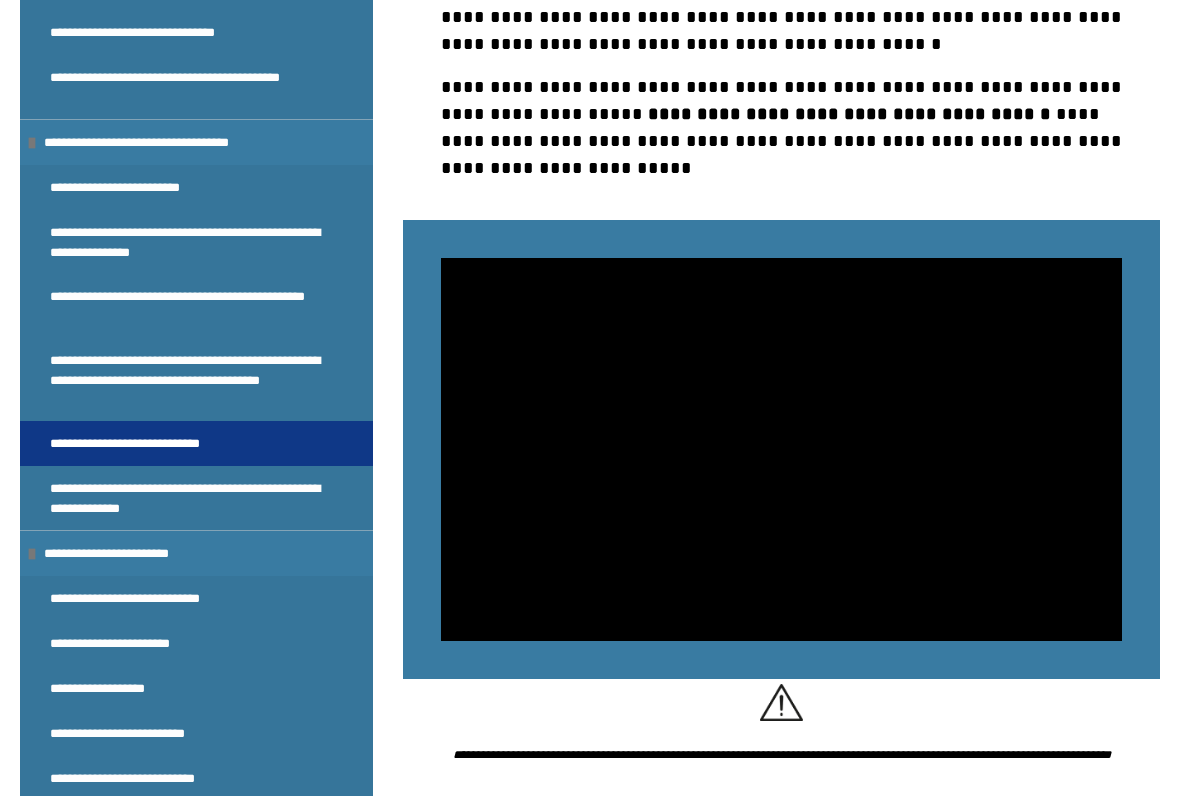 click at bounding box center (781, 449) 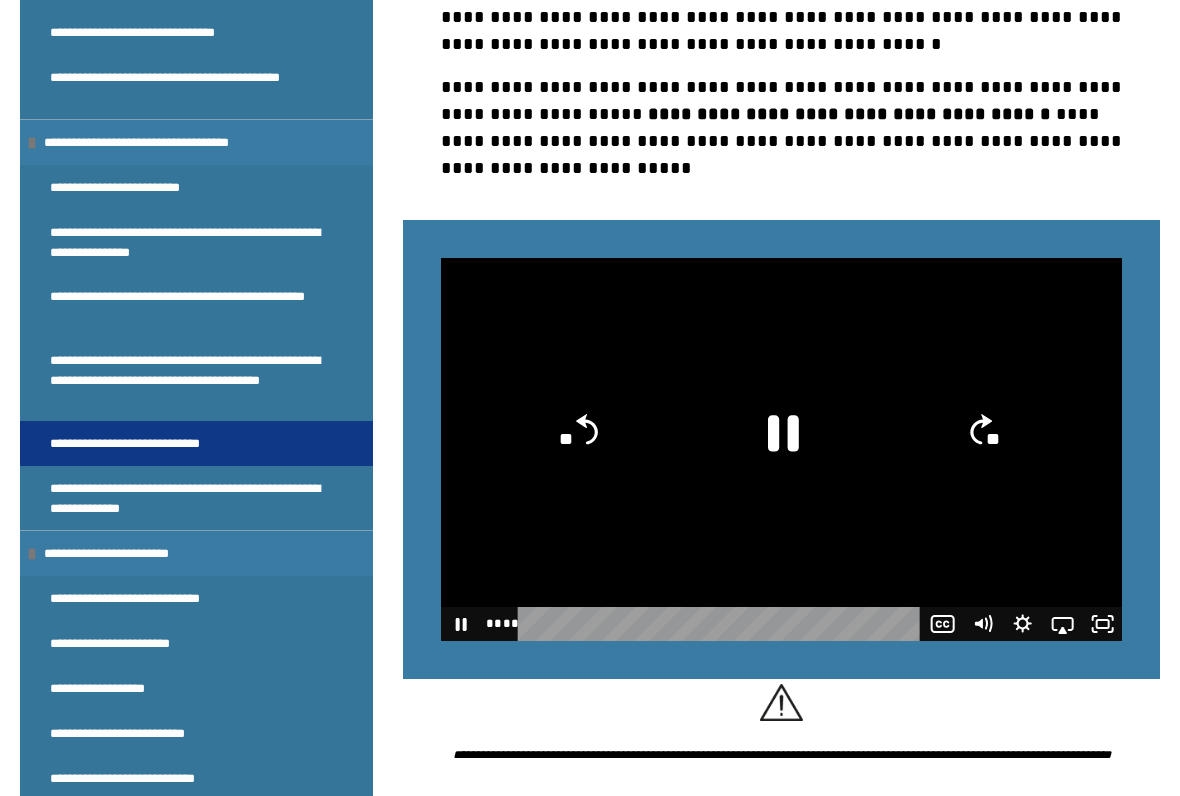 click 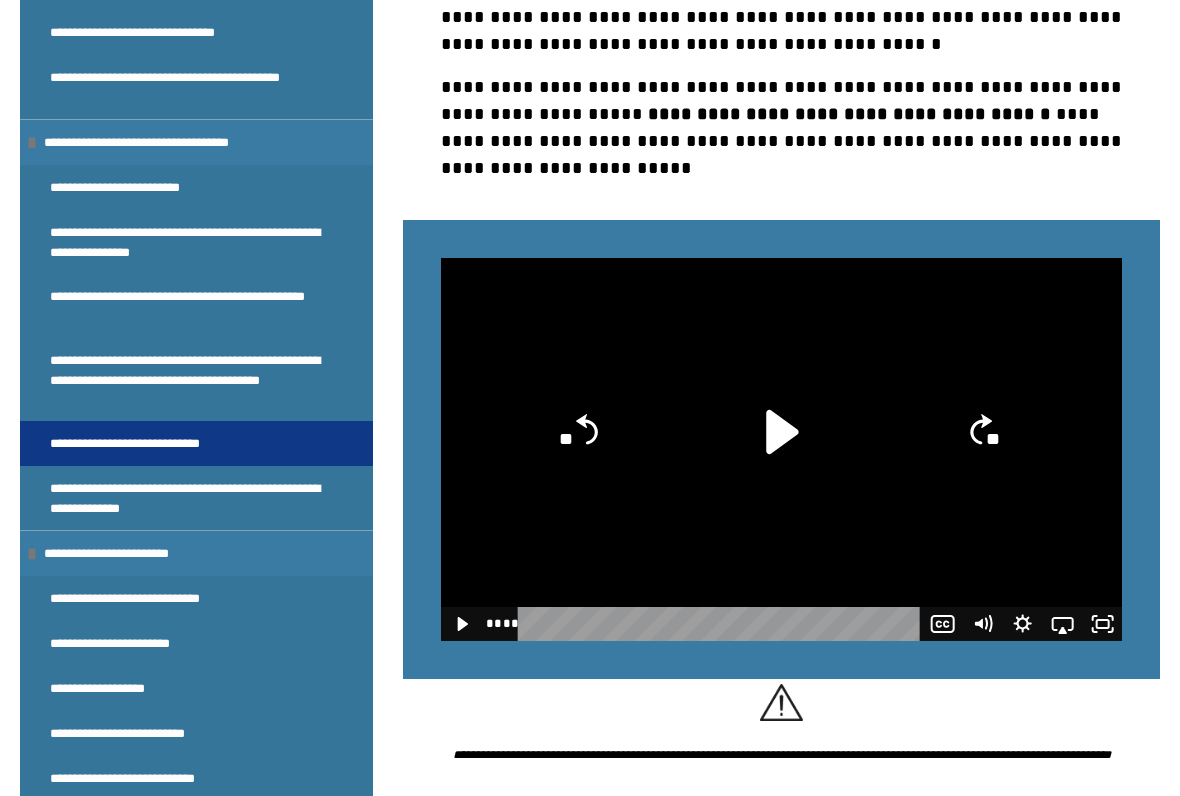 click 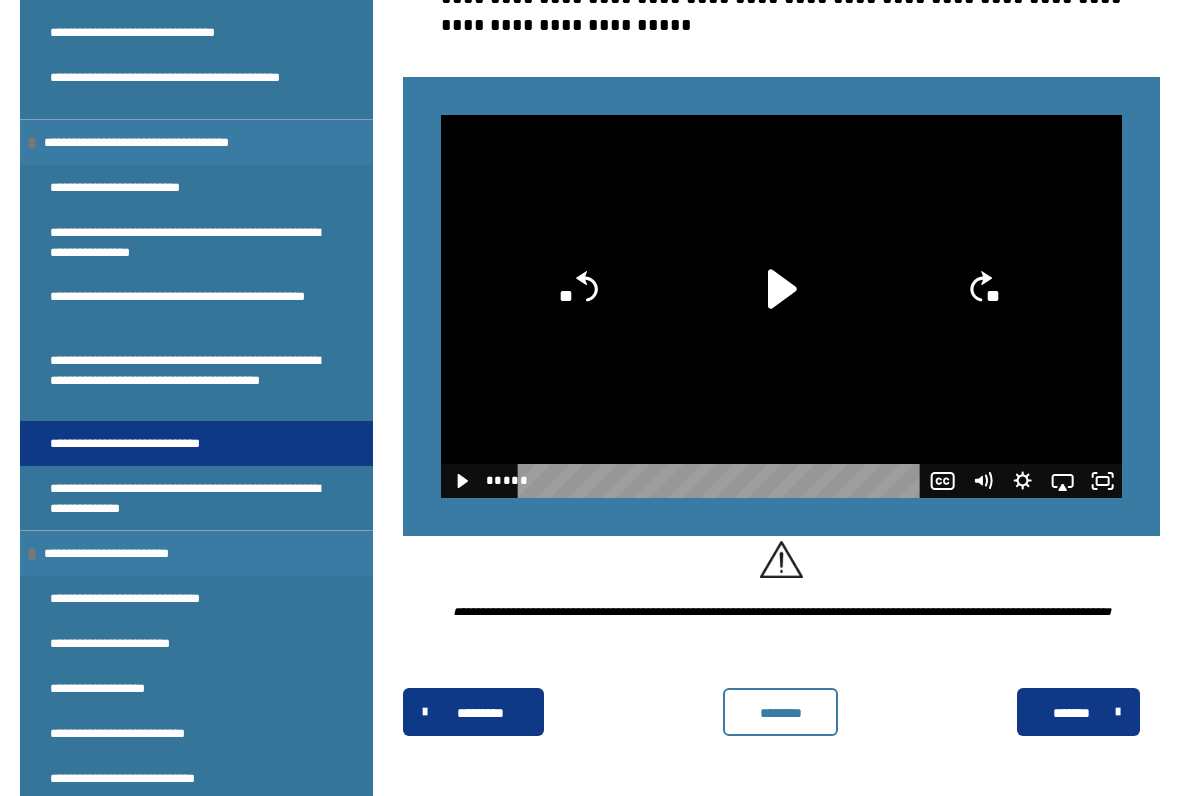 scroll, scrollTop: 983, scrollLeft: 0, axis: vertical 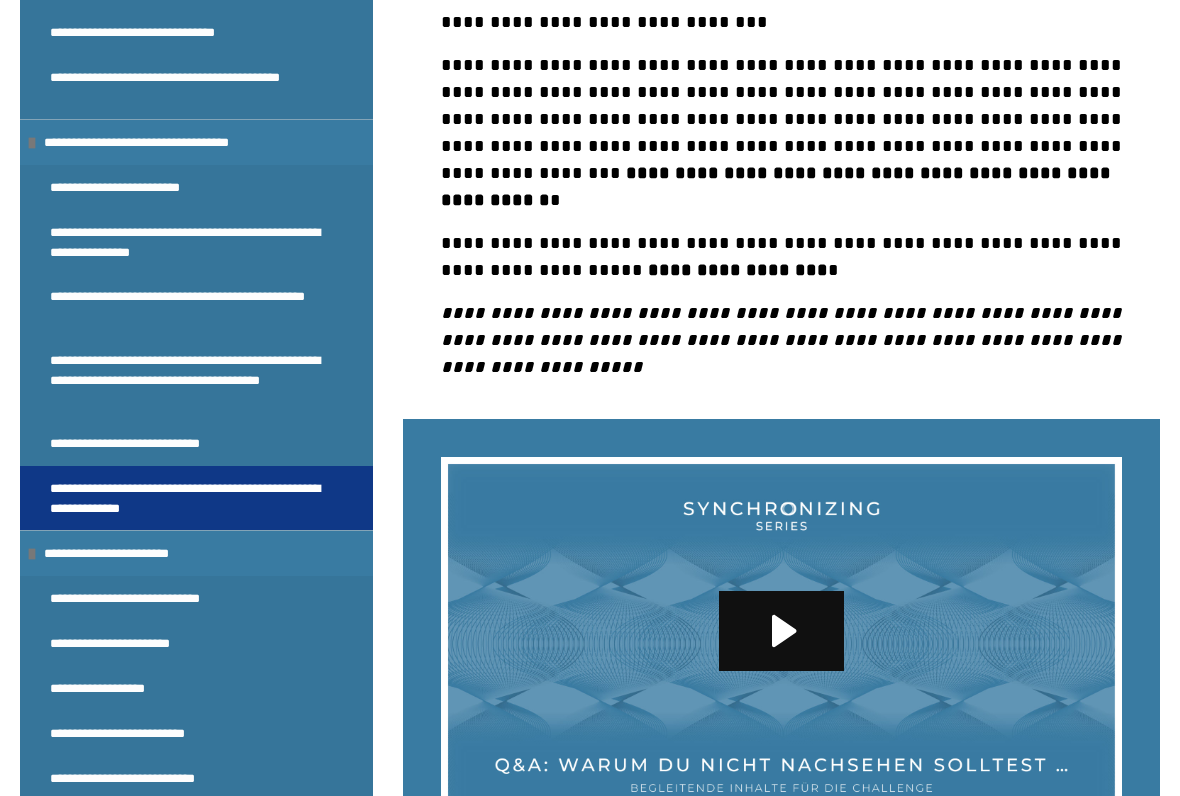 click 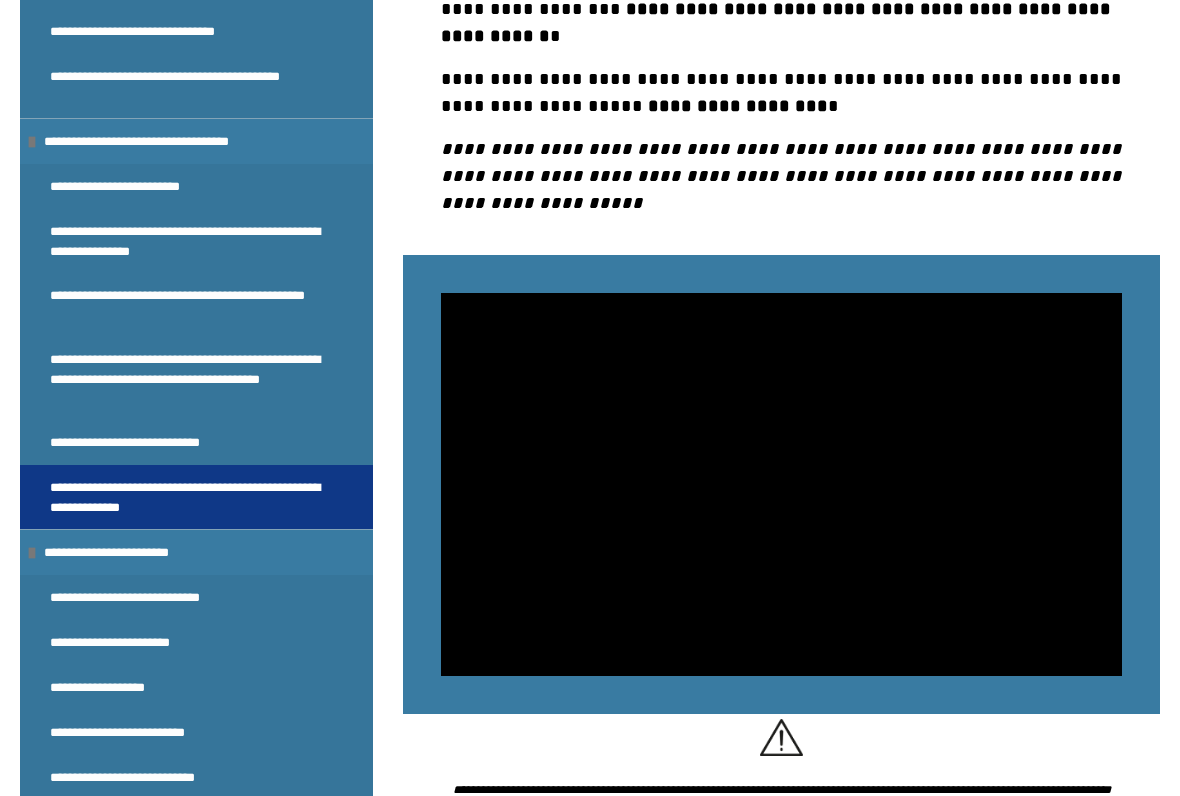 scroll, scrollTop: 792, scrollLeft: 0, axis: vertical 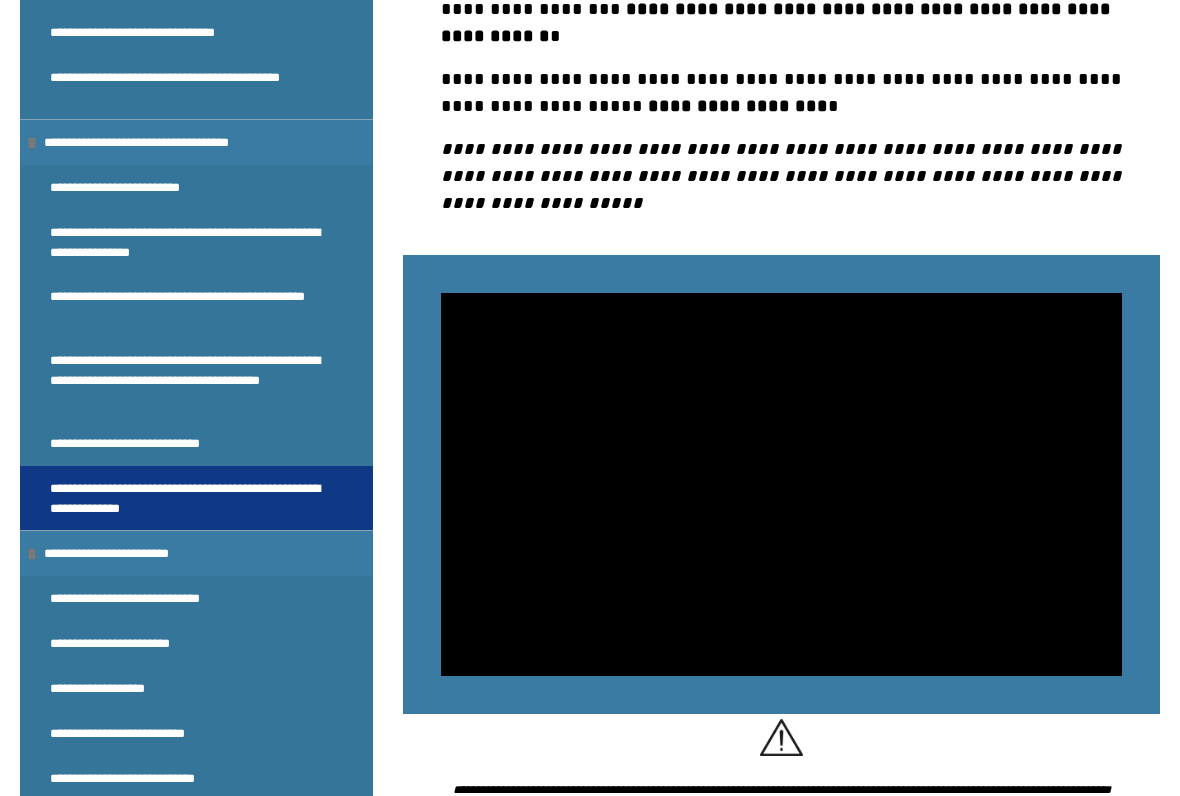 click at bounding box center (781, 484) 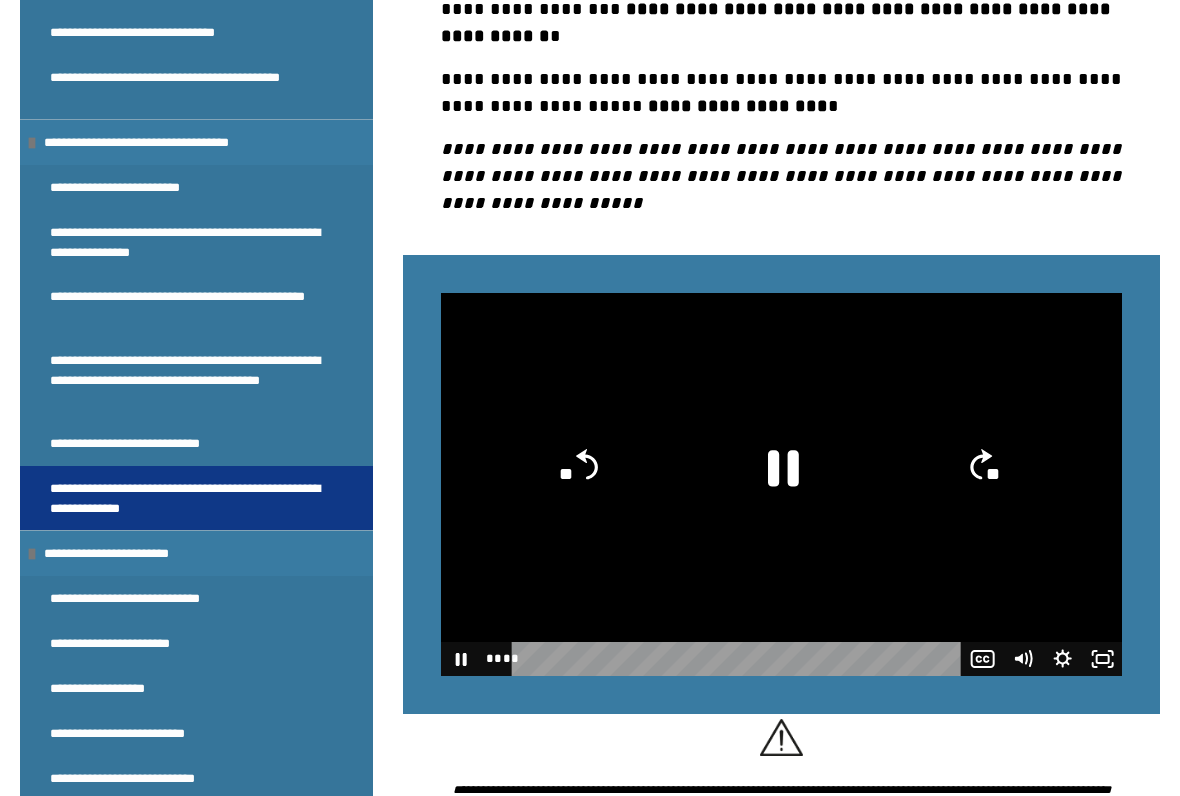 click 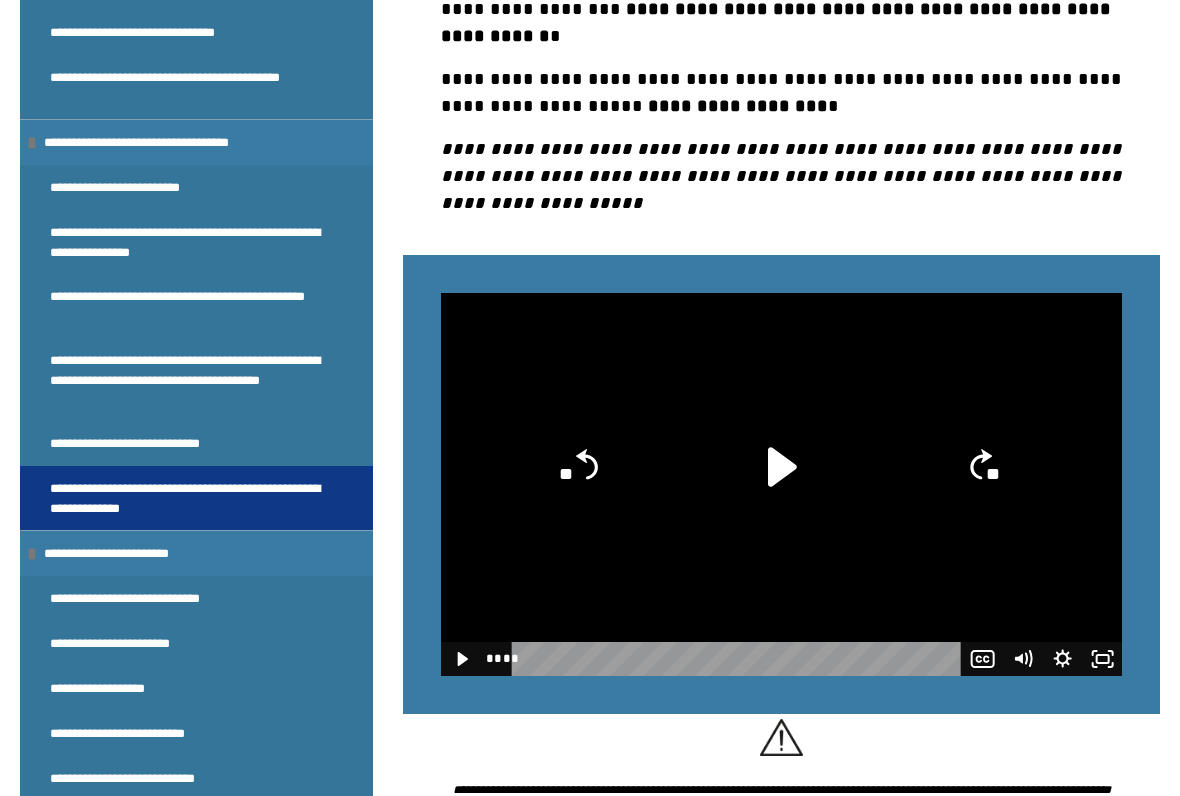 click 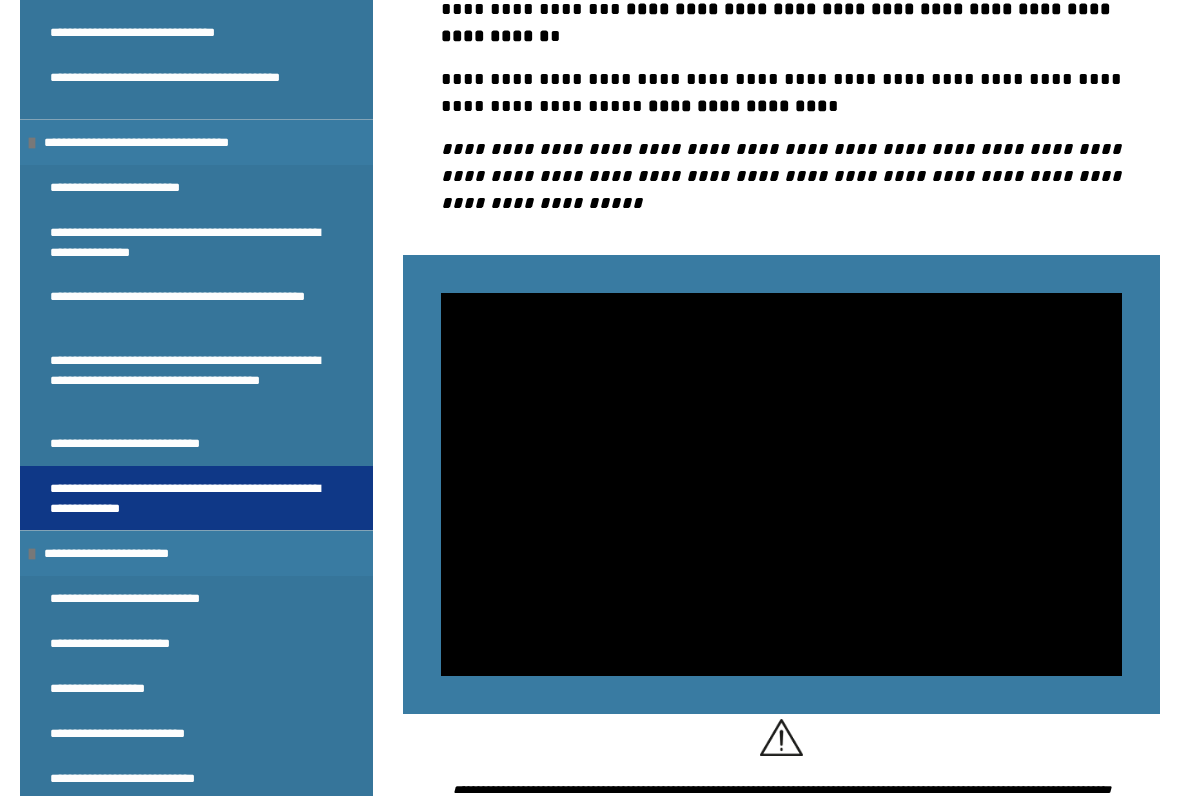 click at bounding box center [781, 484] 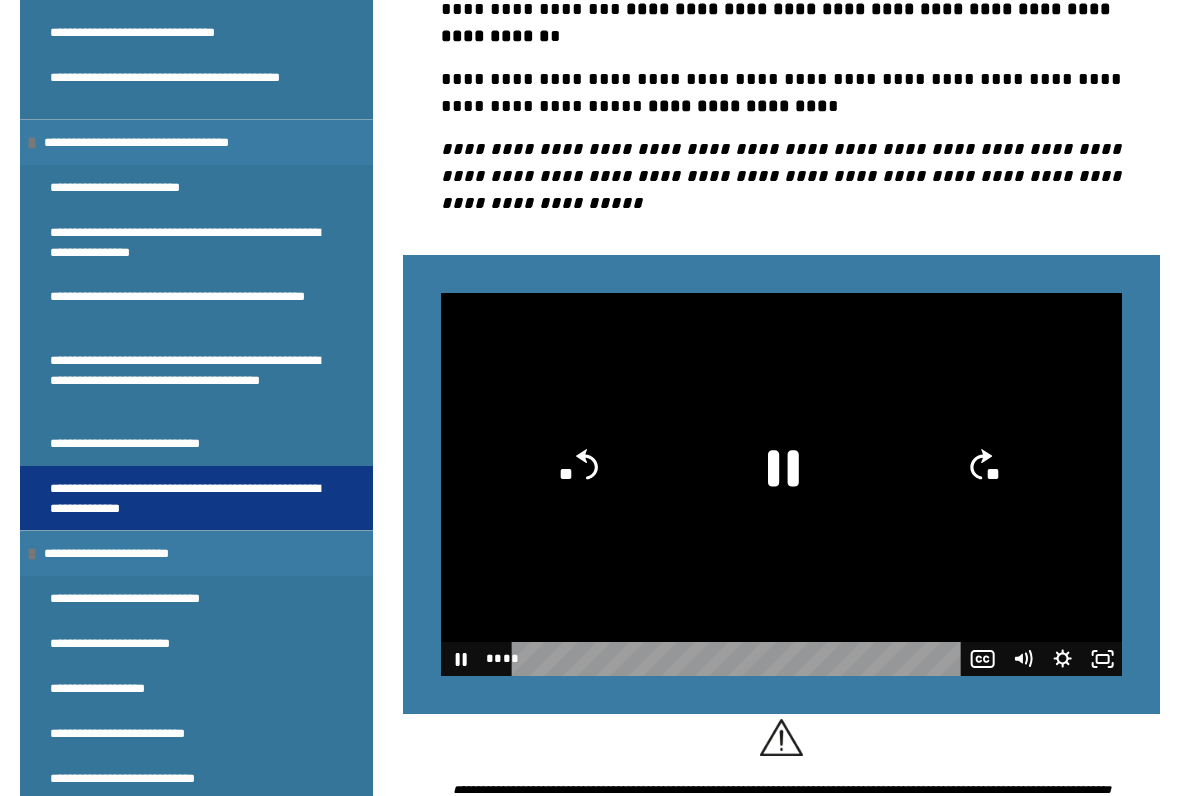 click 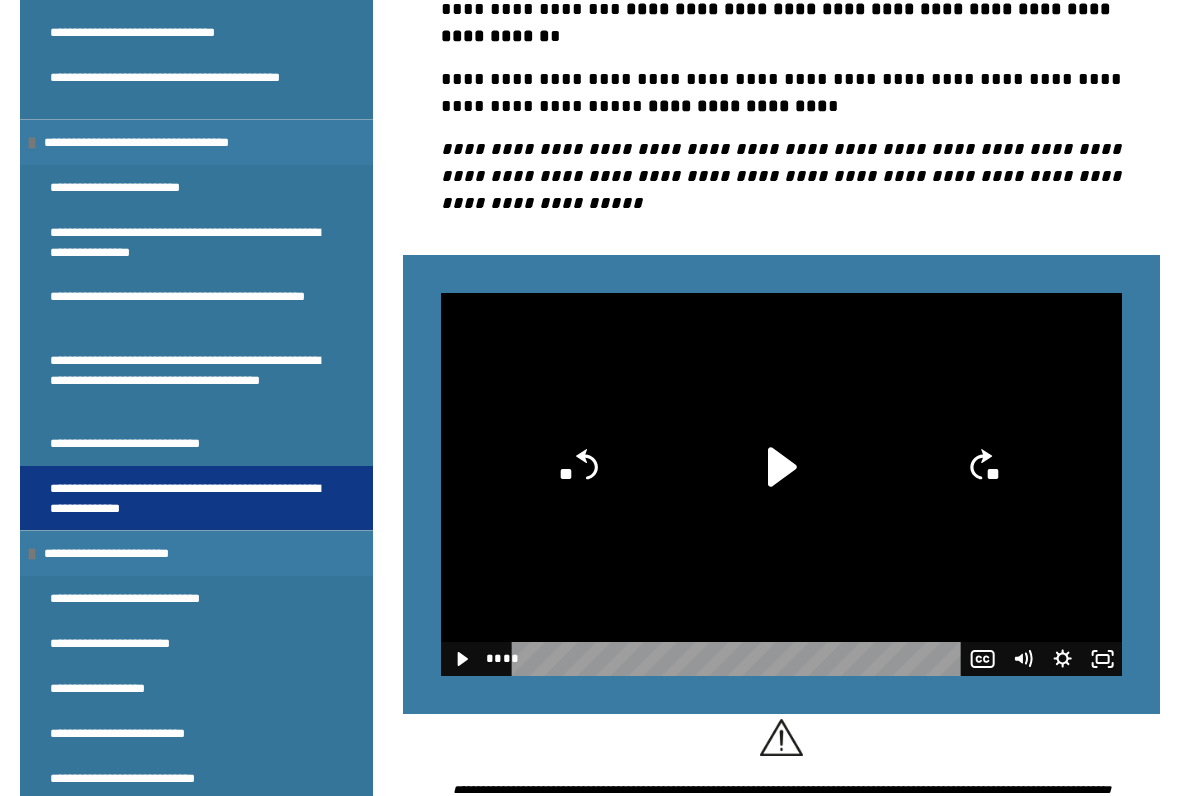 click 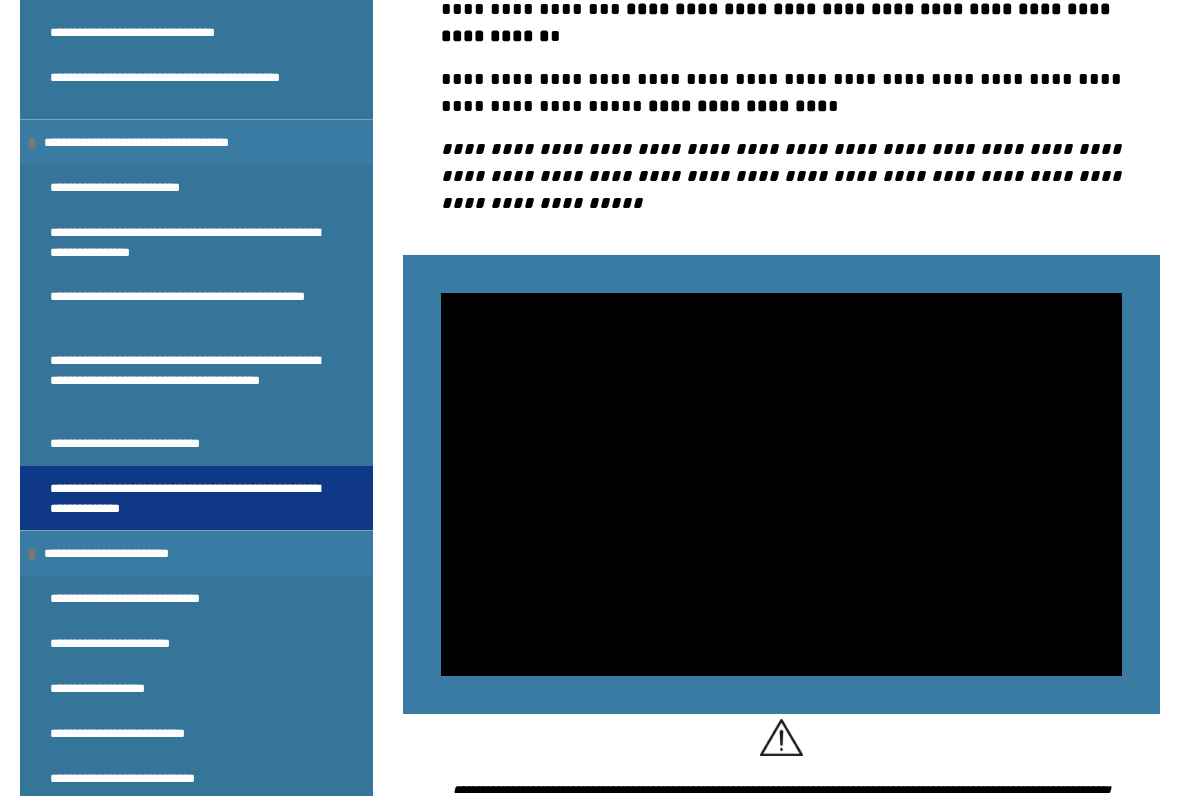 click at bounding box center [781, 484] 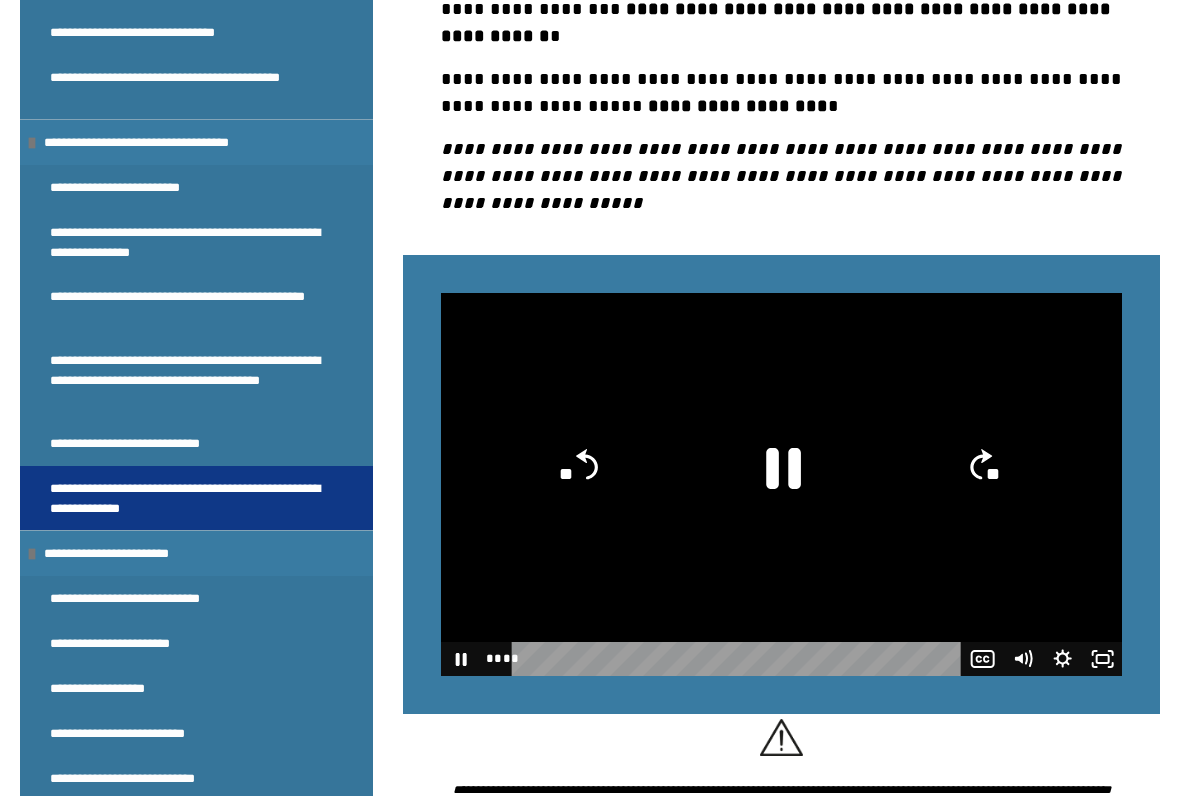 click 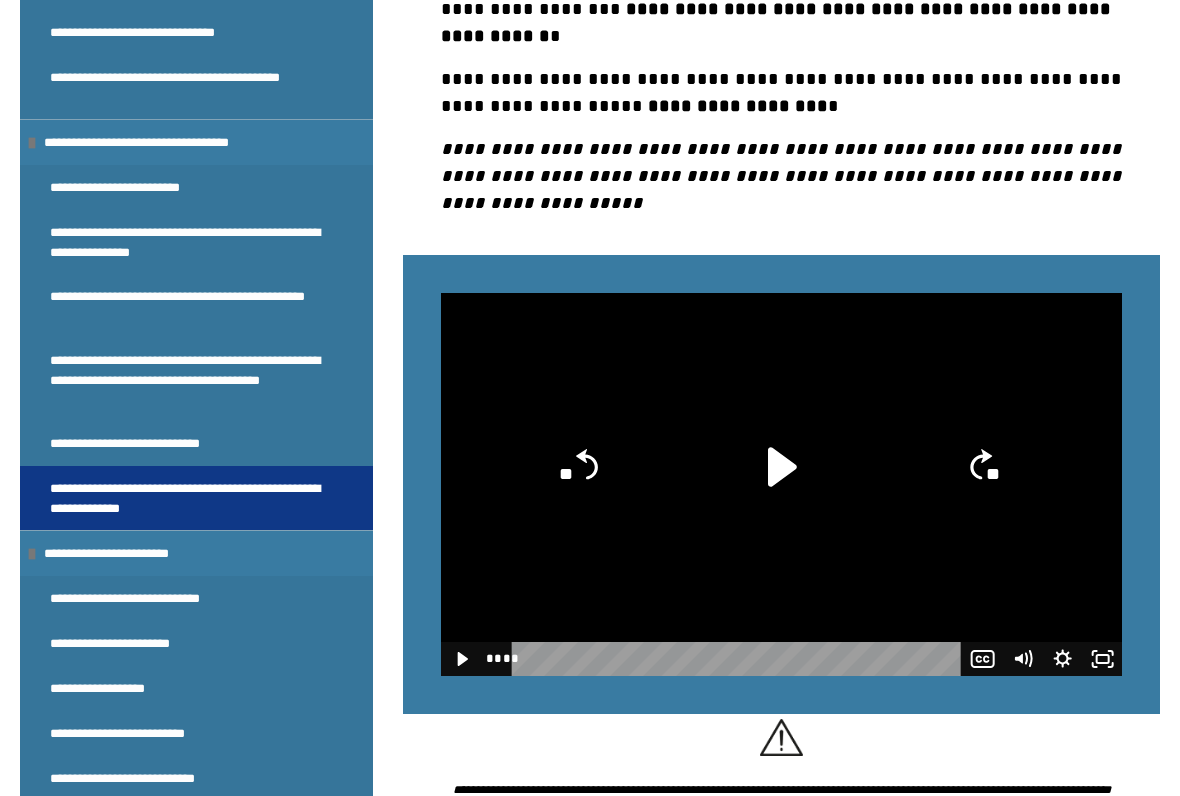 click 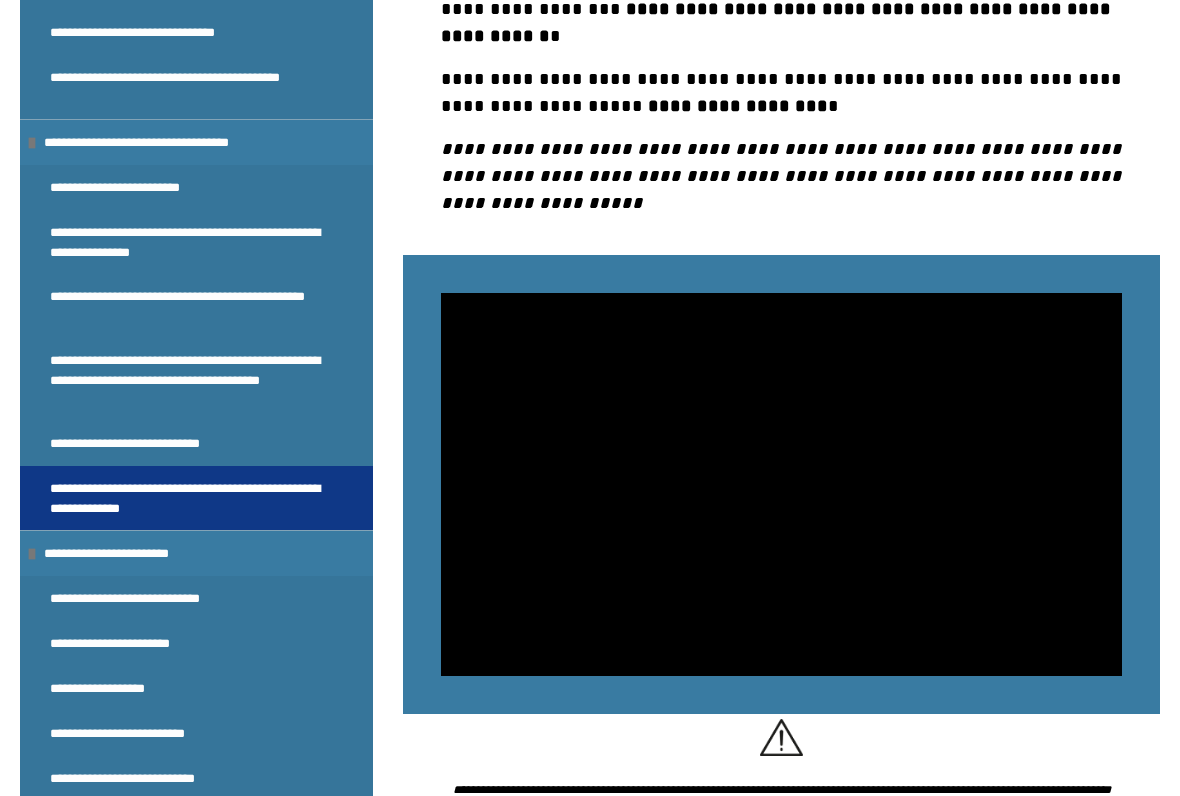 click at bounding box center (781, 484) 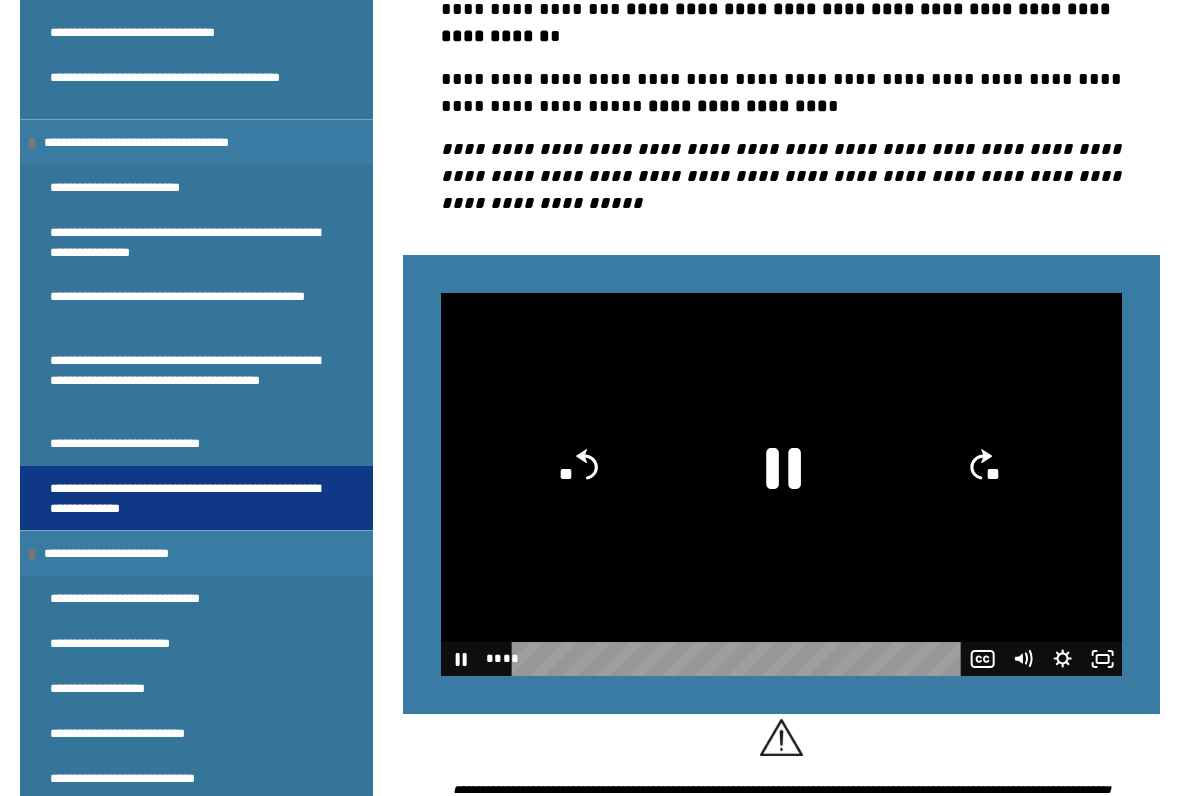 click 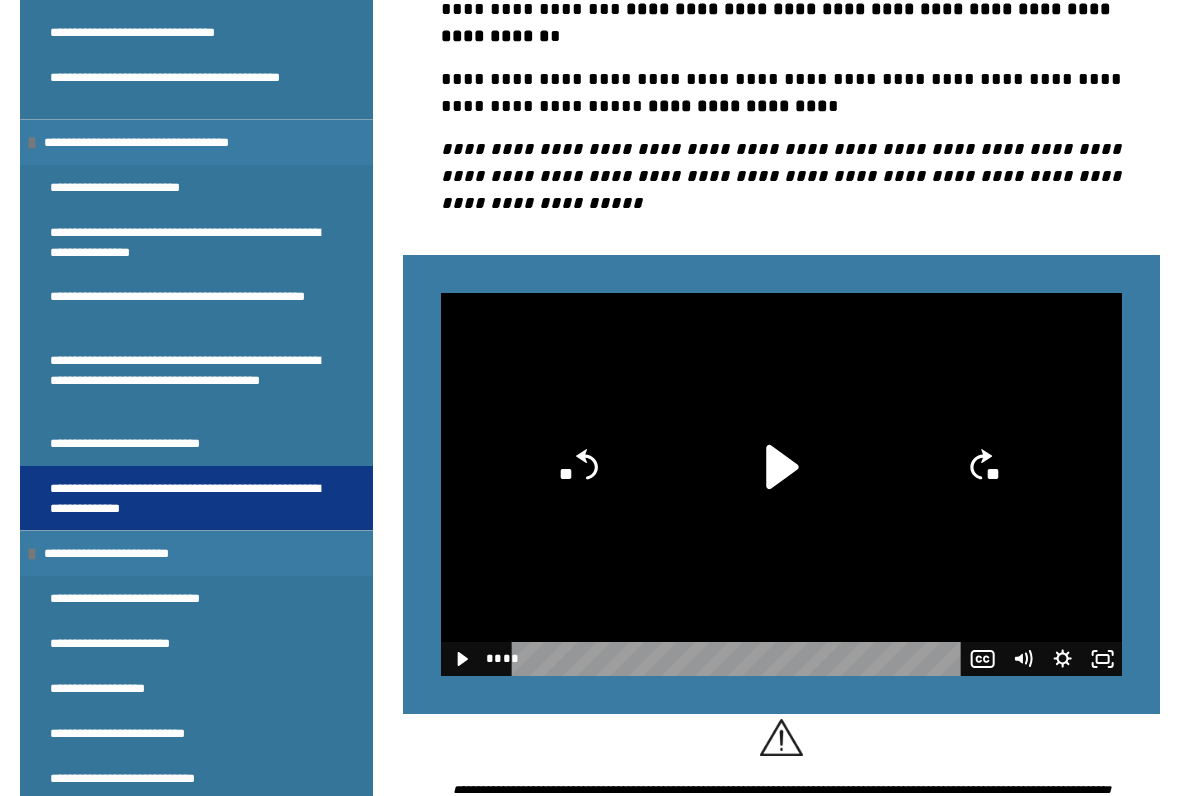 click 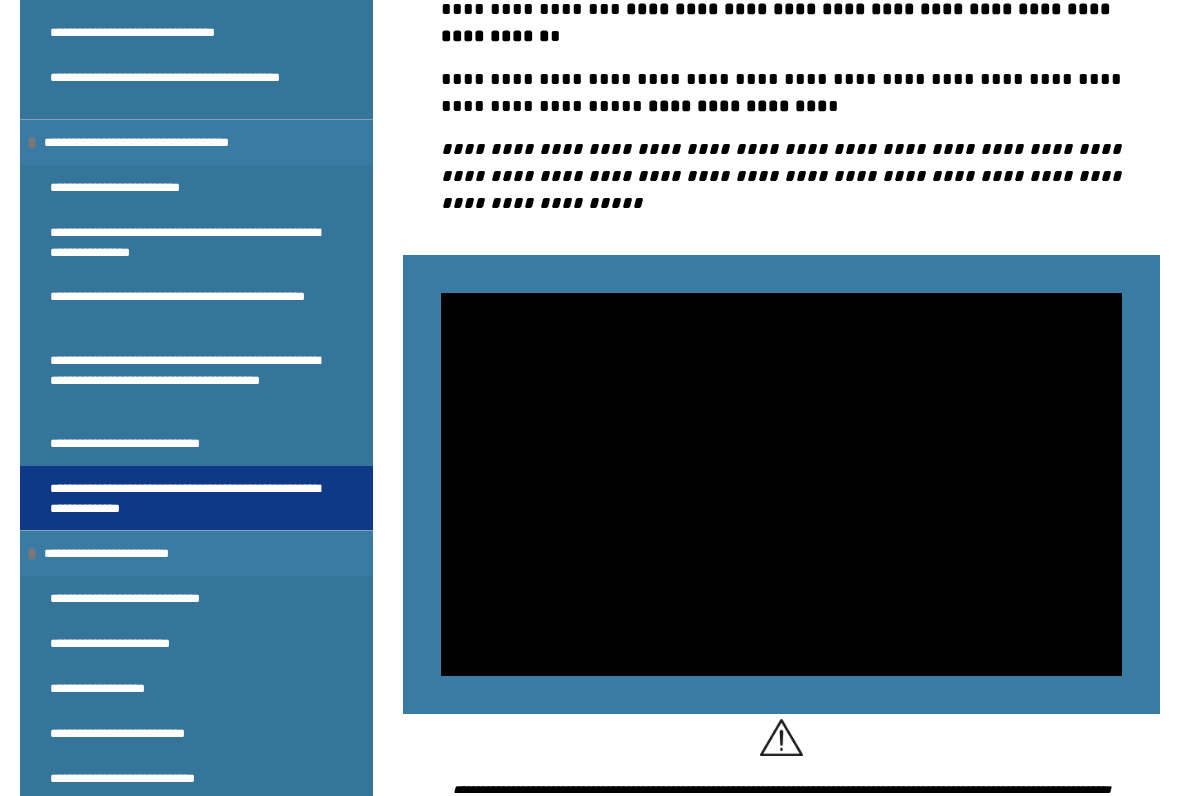 click at bounding box center (781, 484) 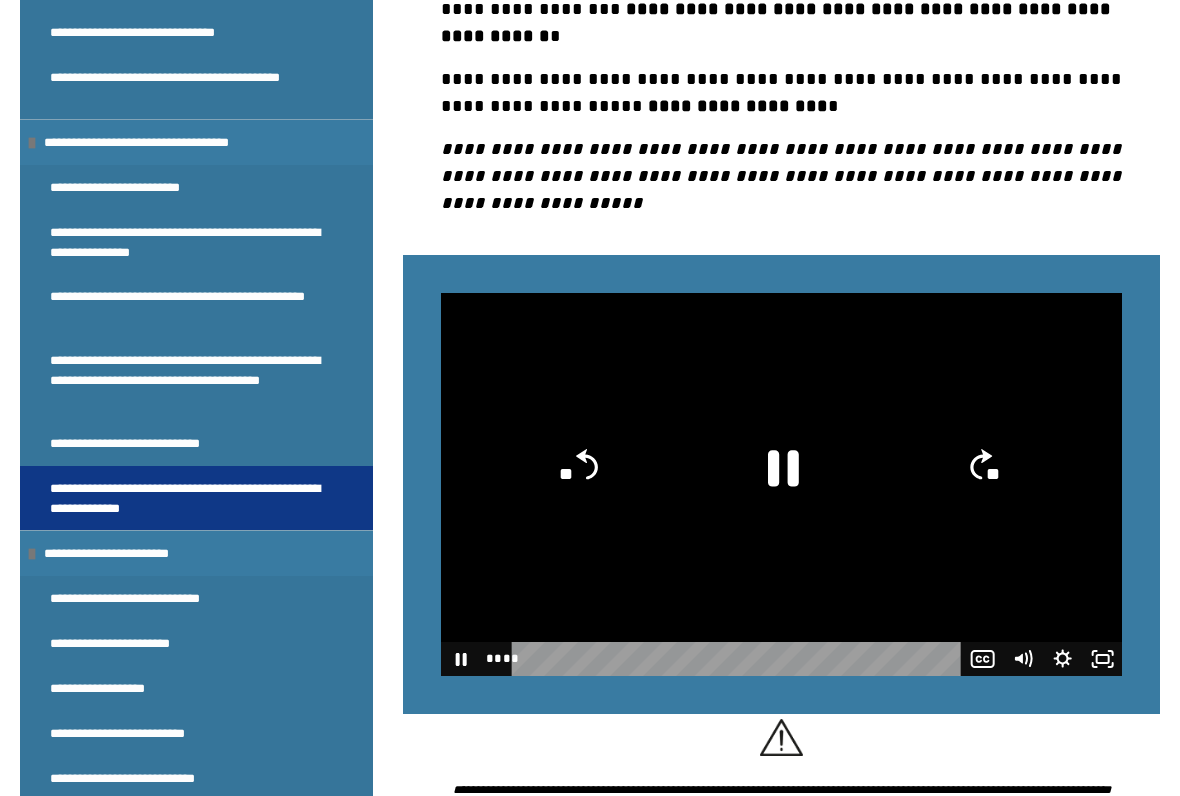 click 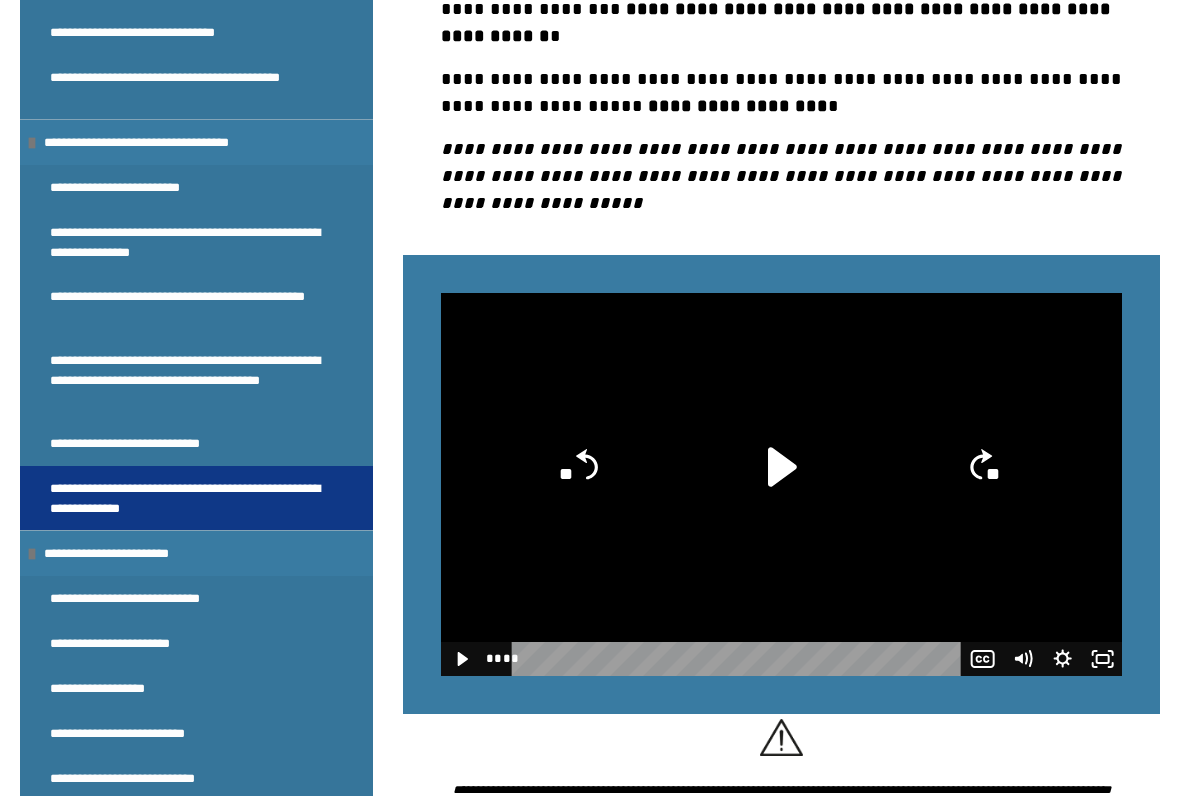 click 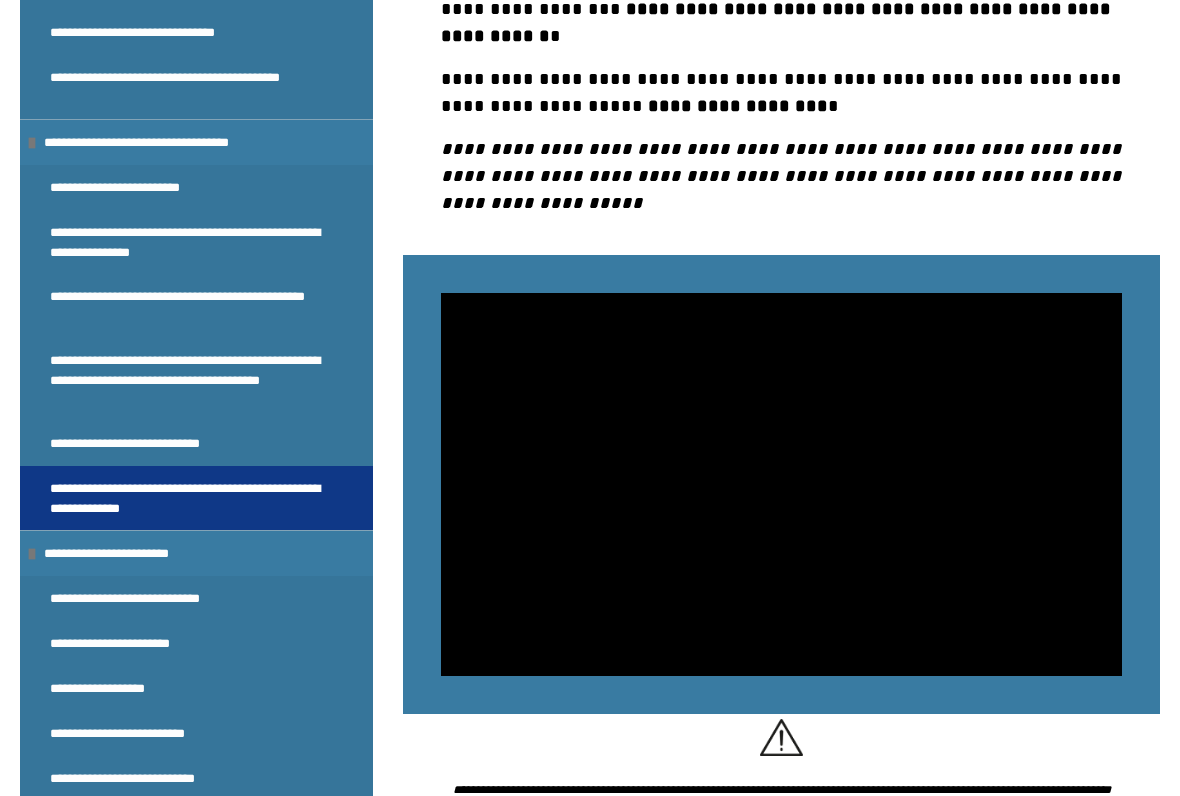 click at bounding box center [781, 484] 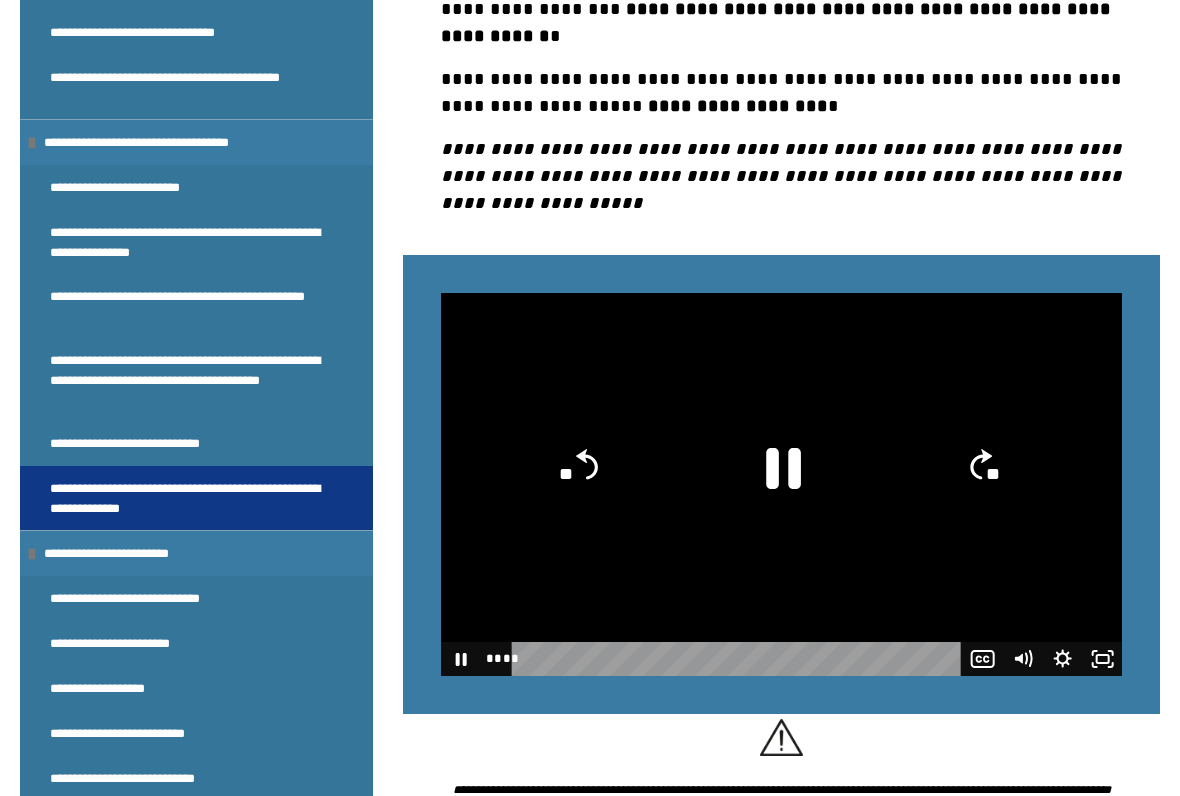 click 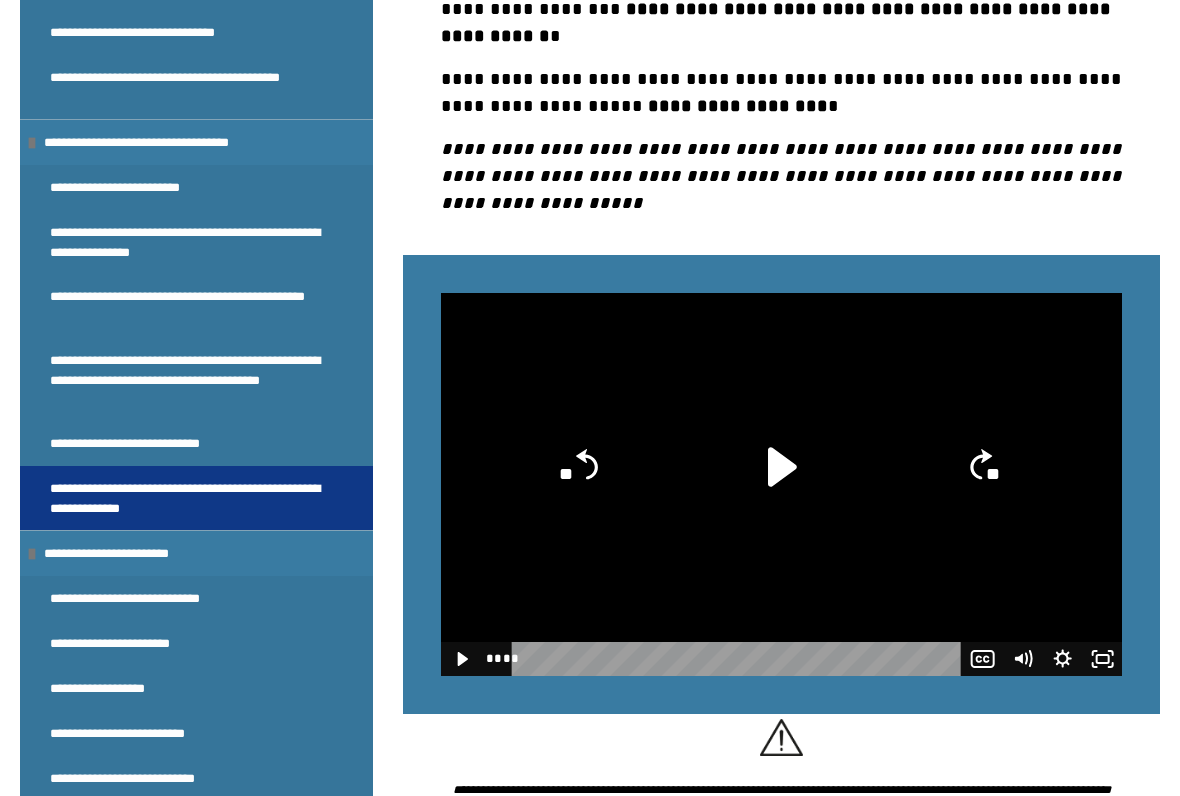 click 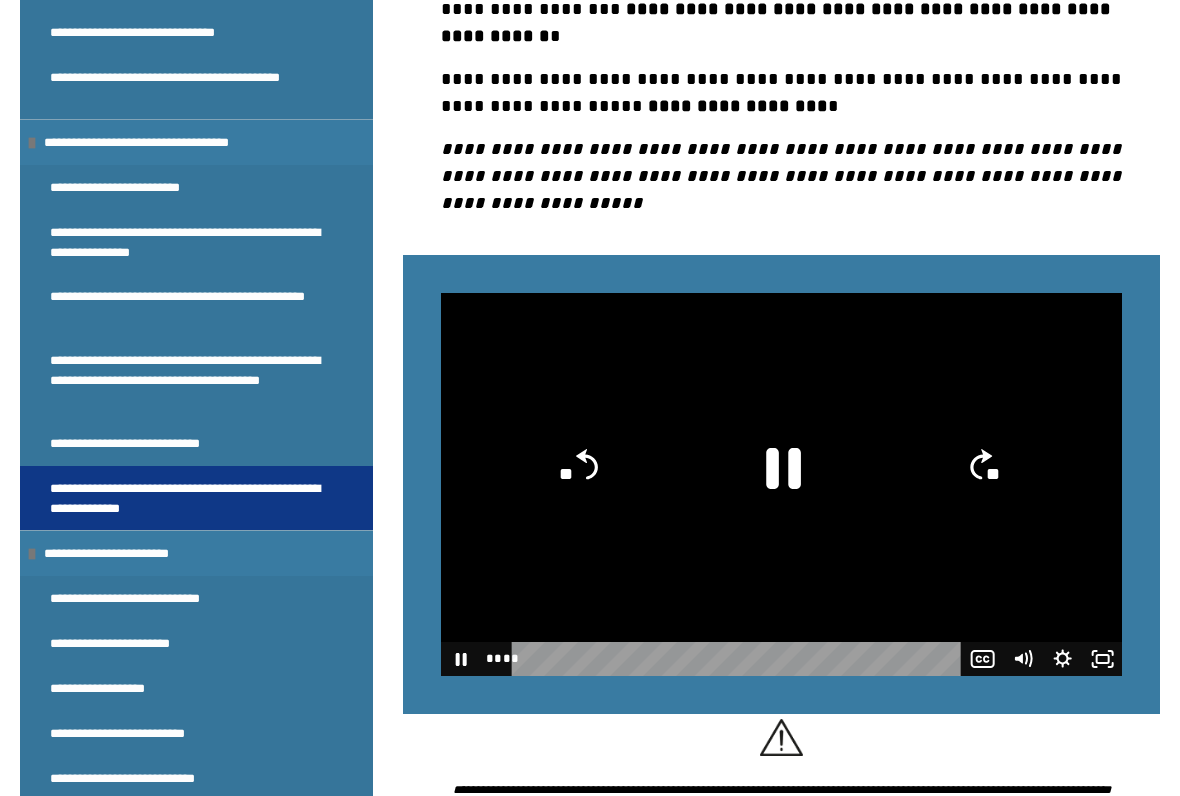 click 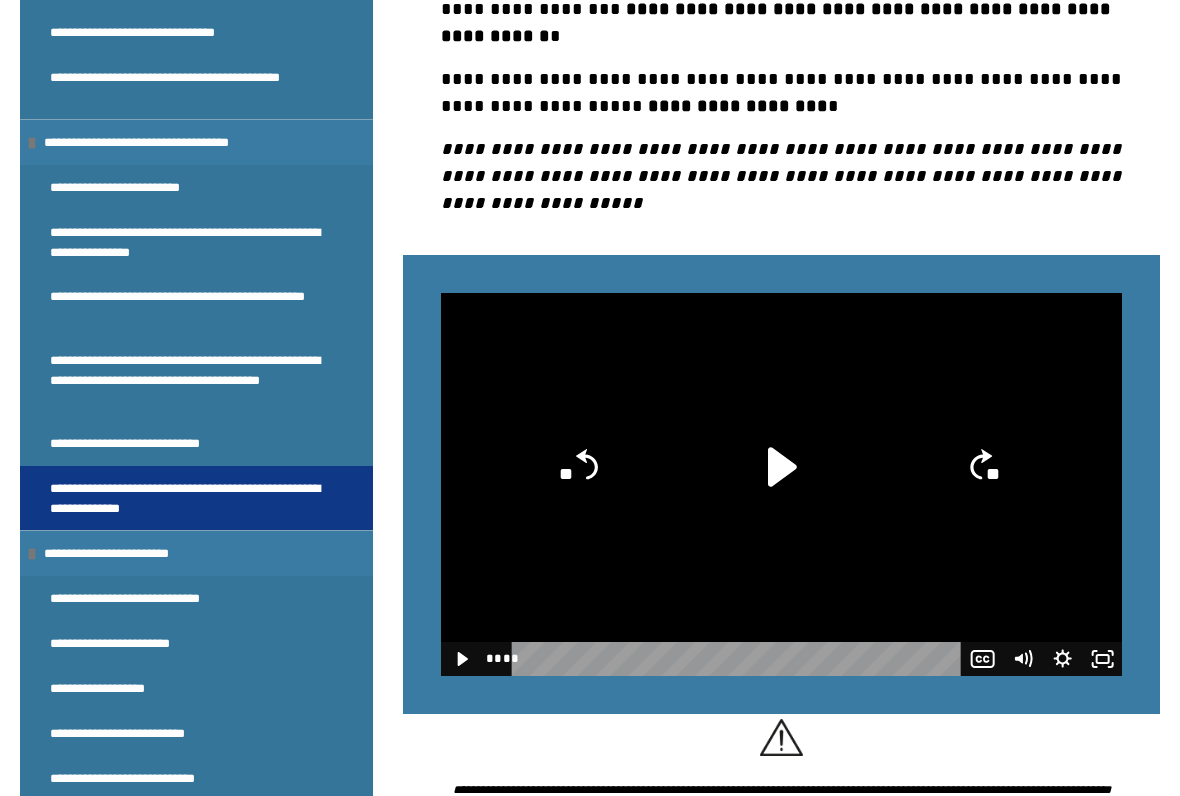 click 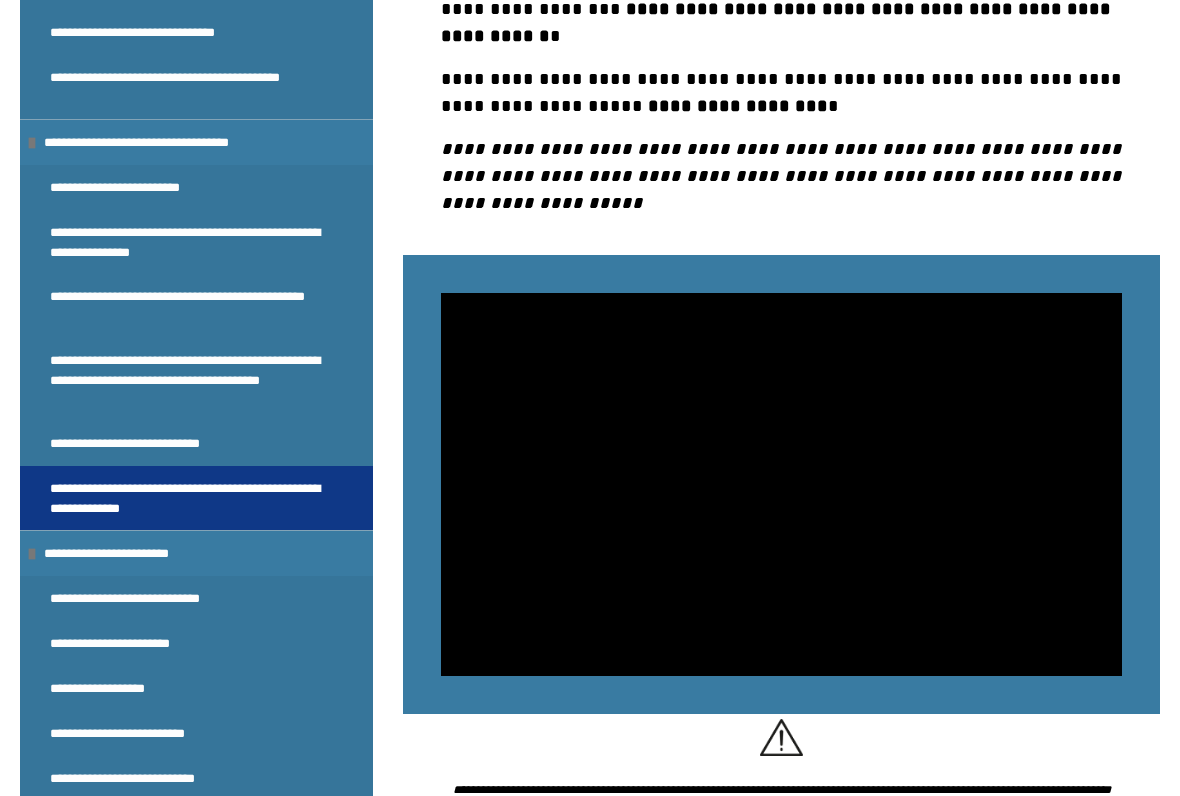 click at bounding box center [781, 484] 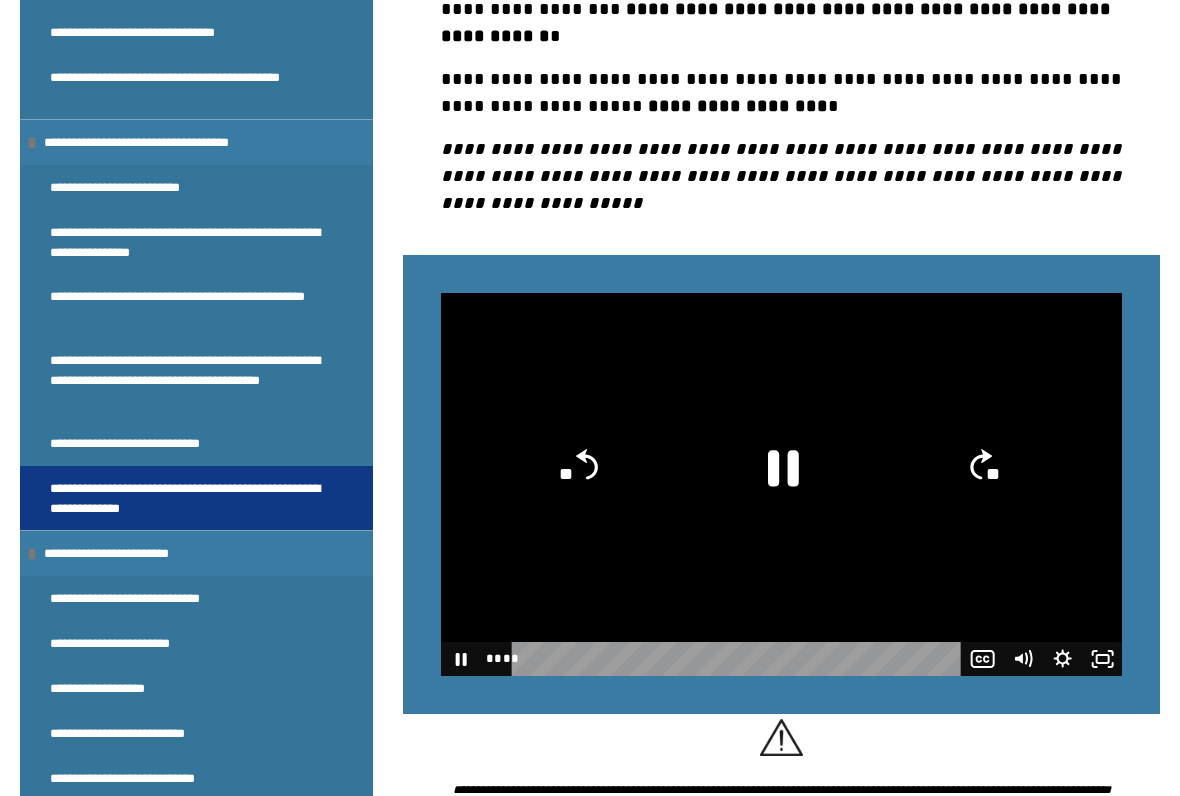 click 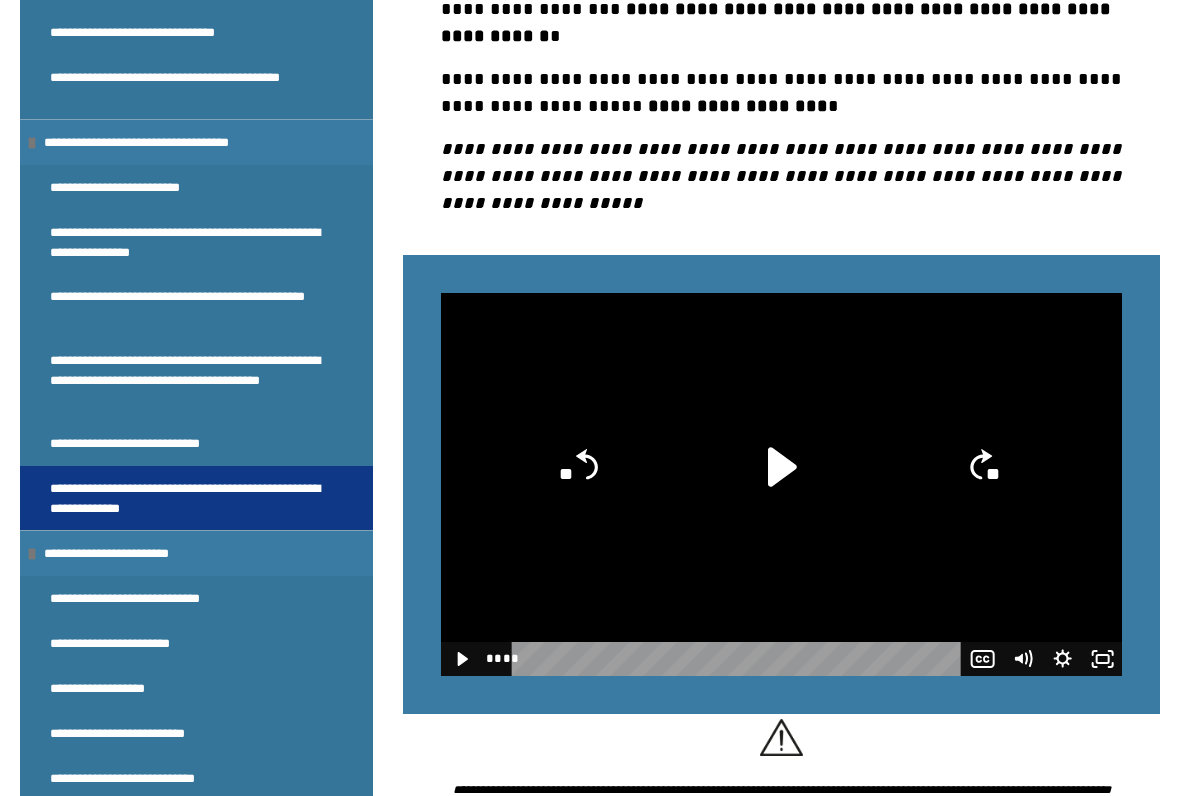 click 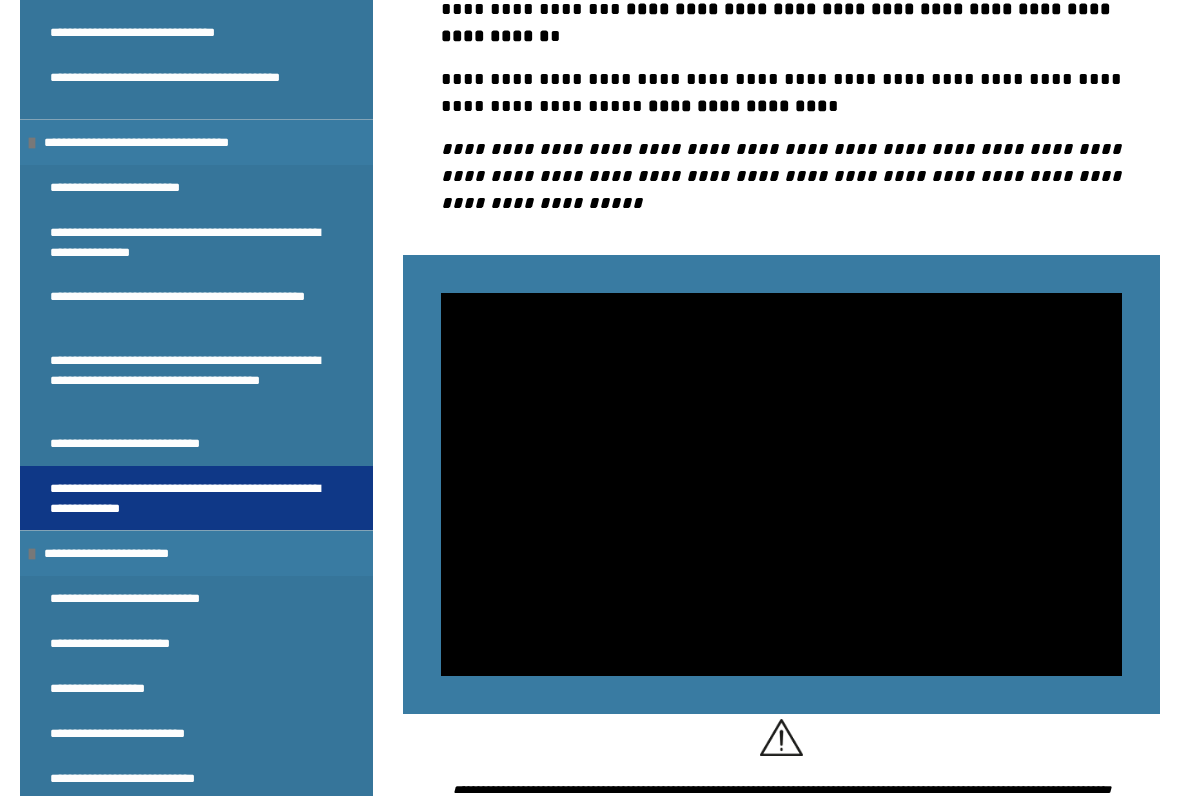 click at bounding box center (781, 484) 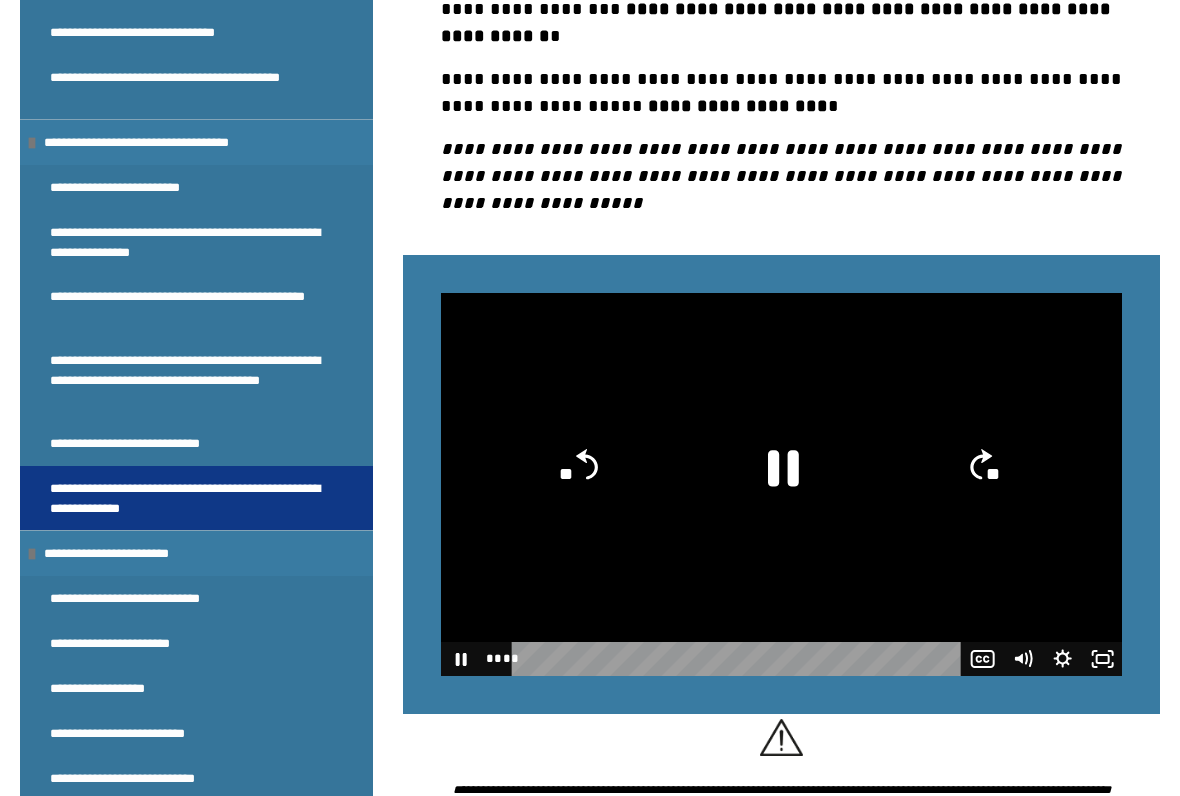 click 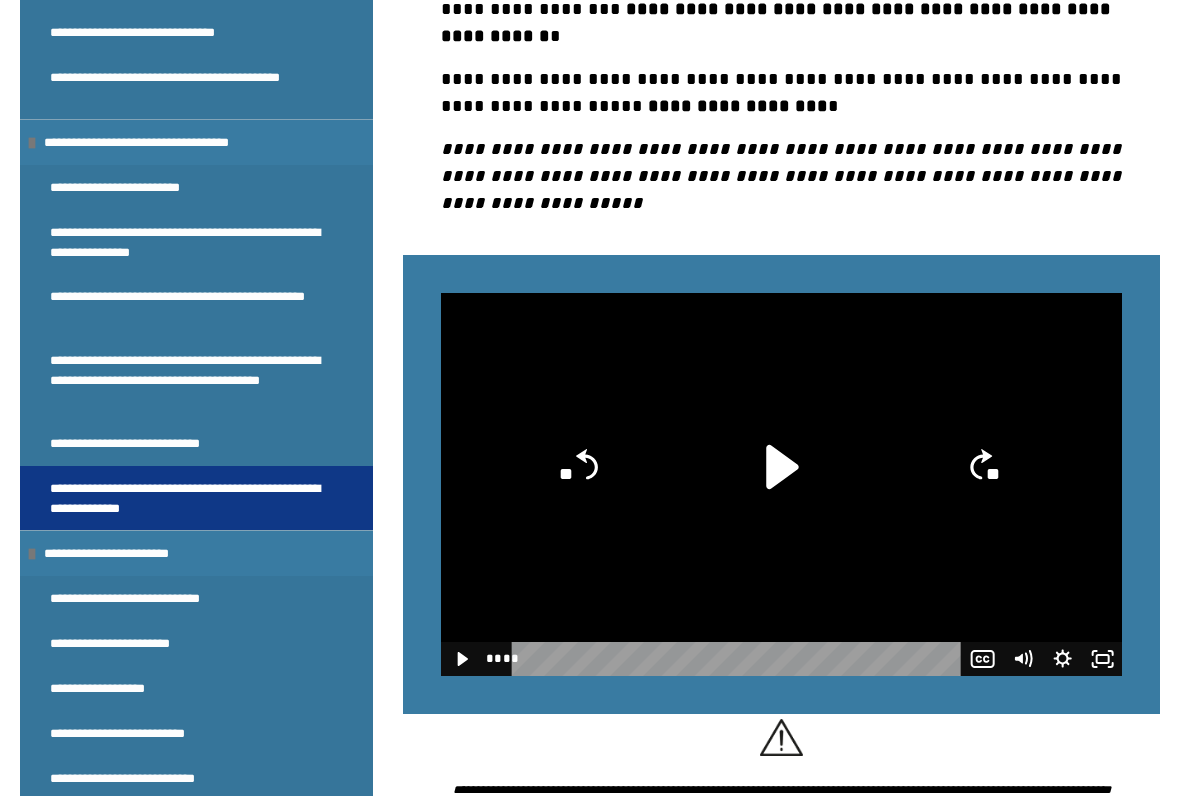 click 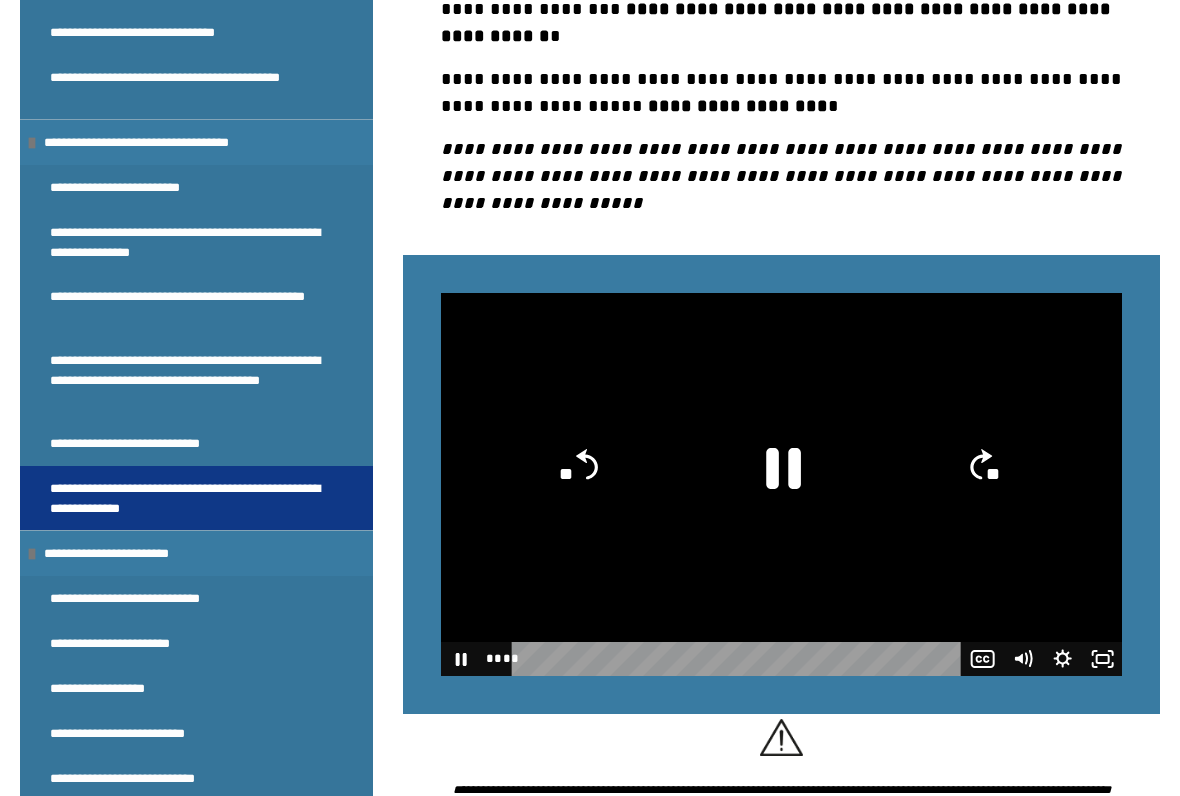 click 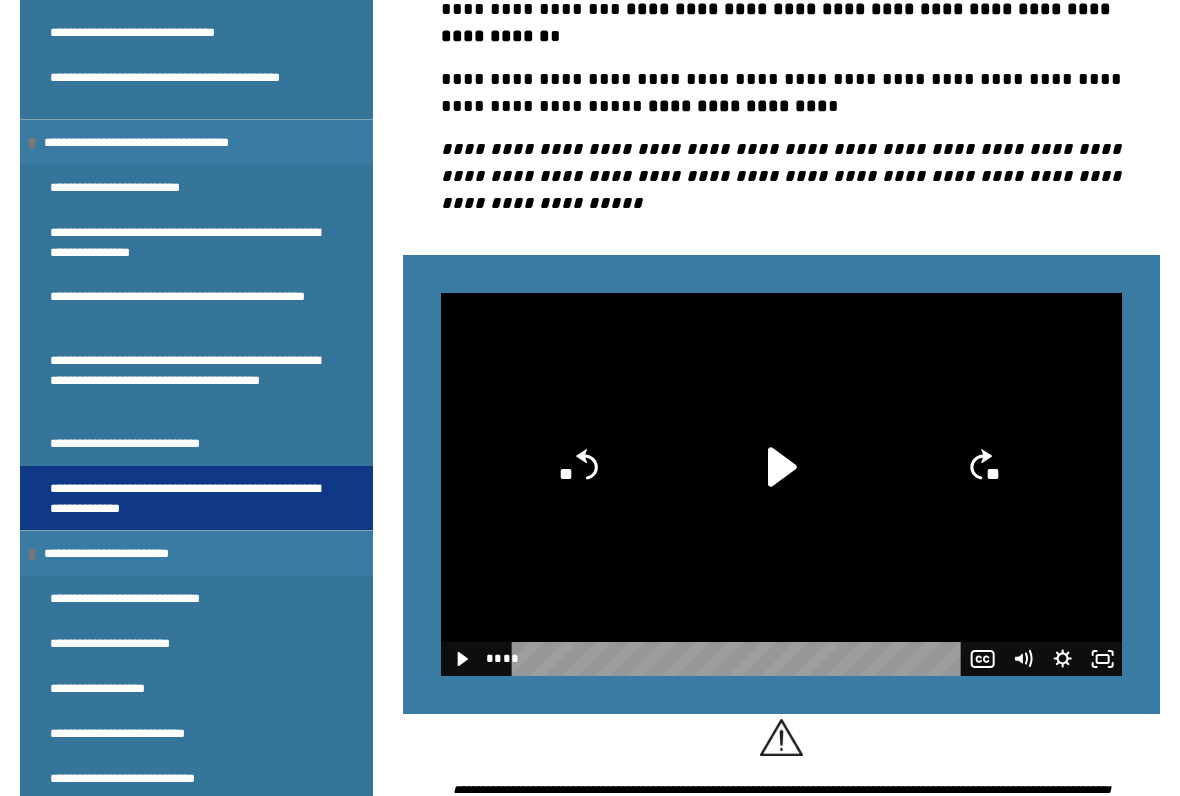 click 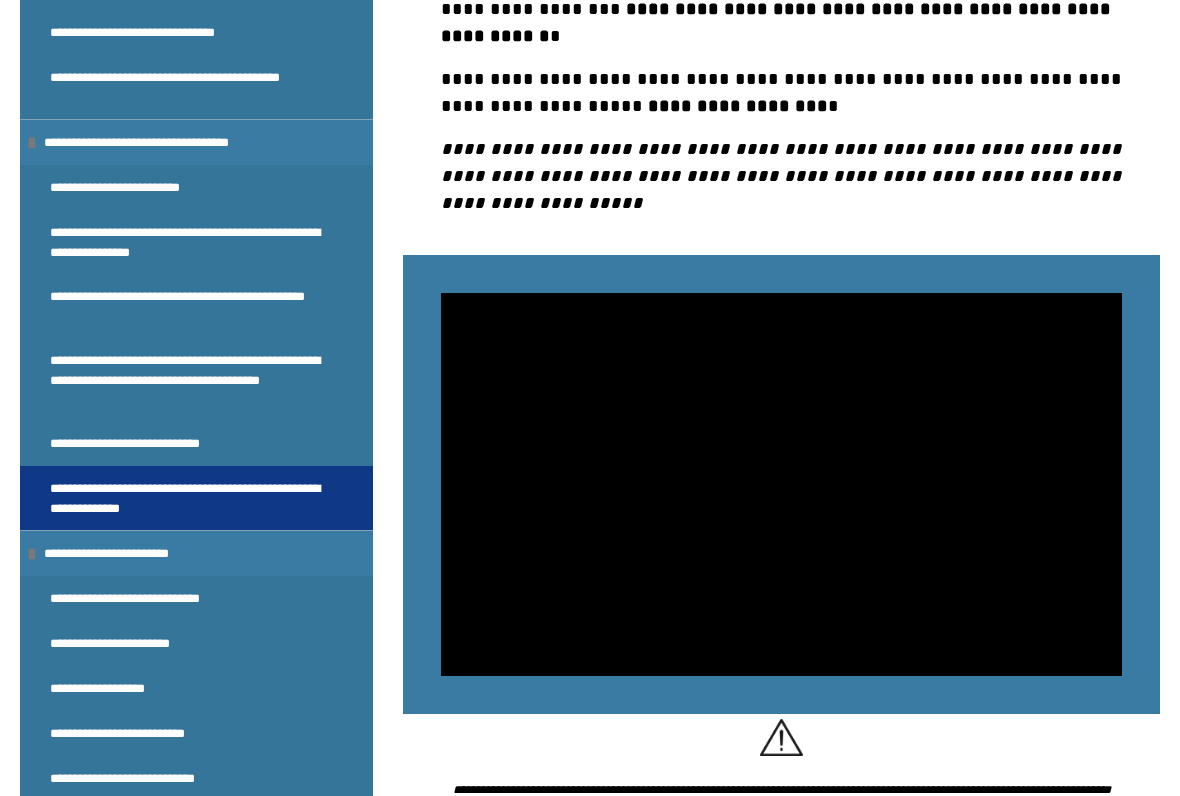 click at bounding box center (781, 484) 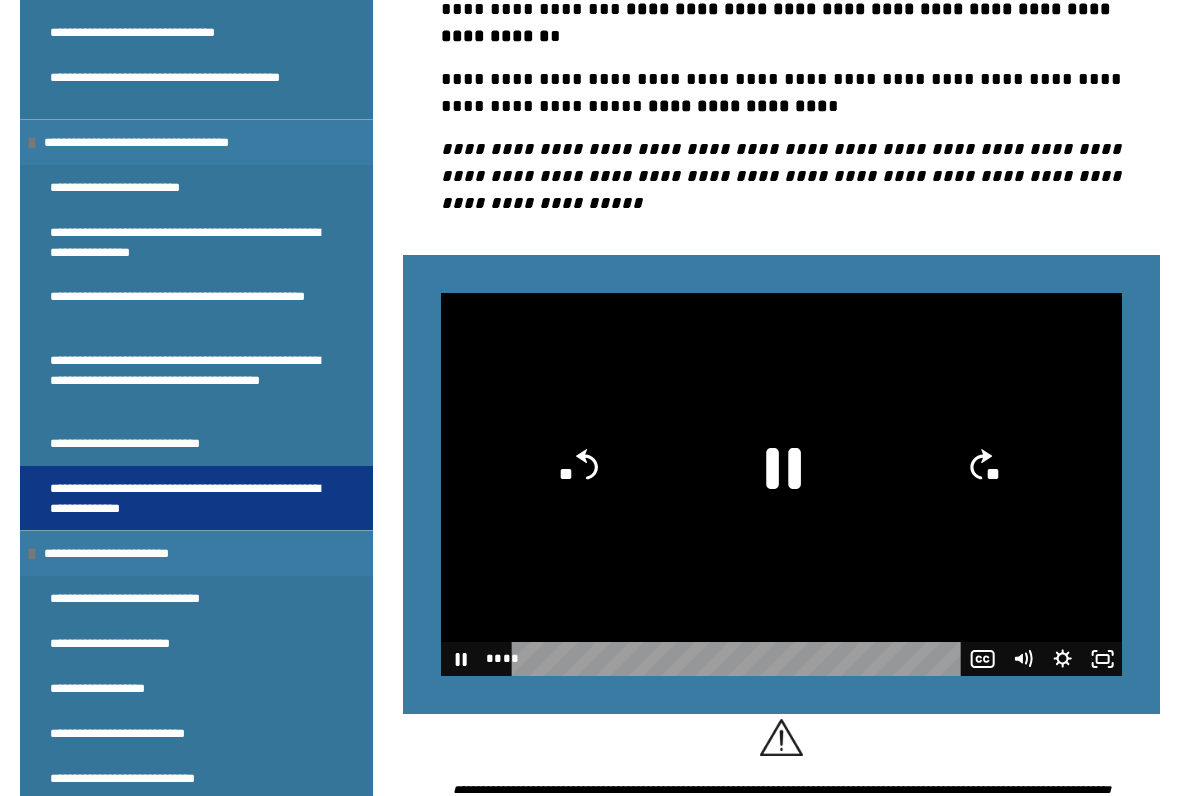 click 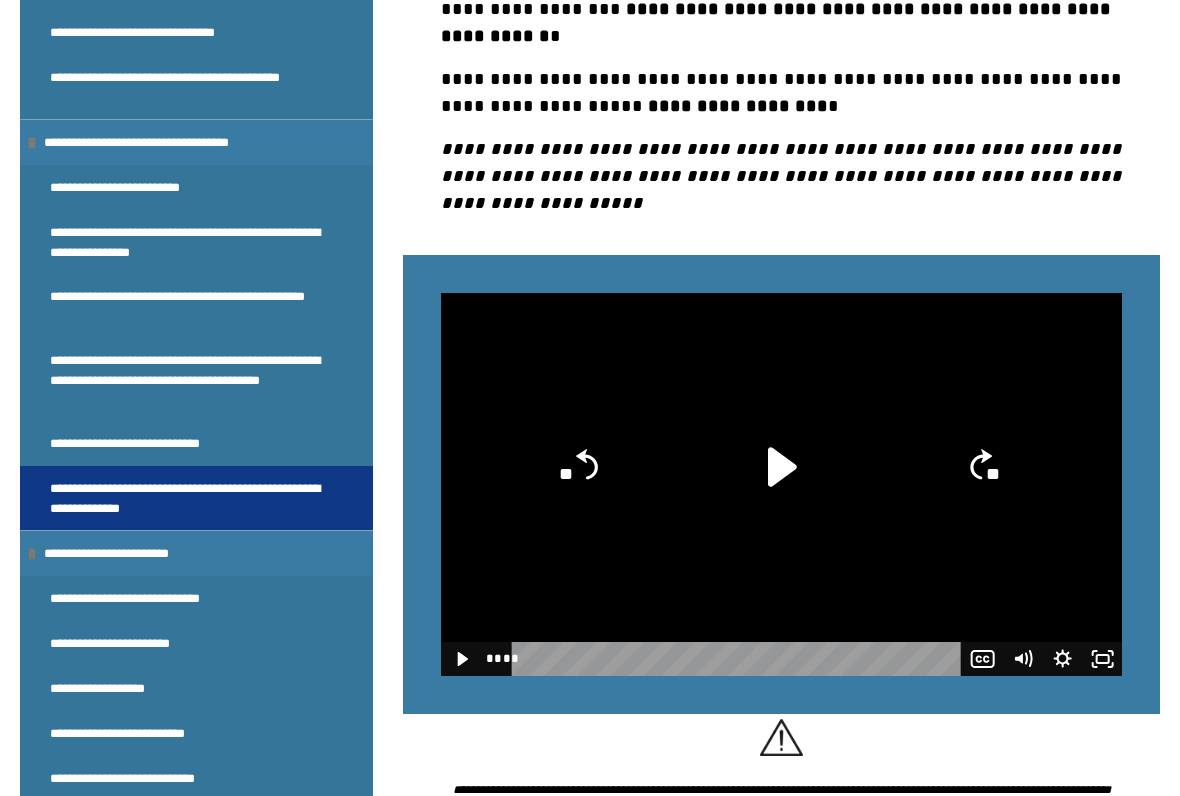 click 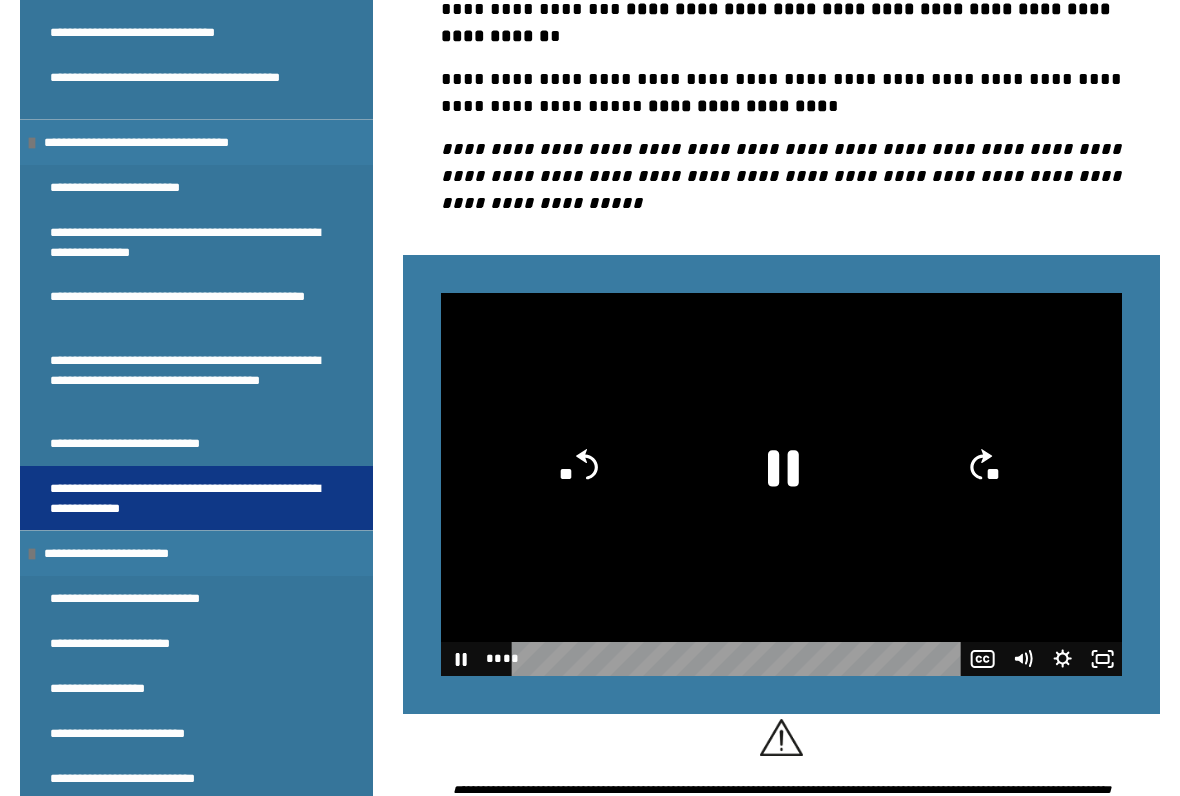 click 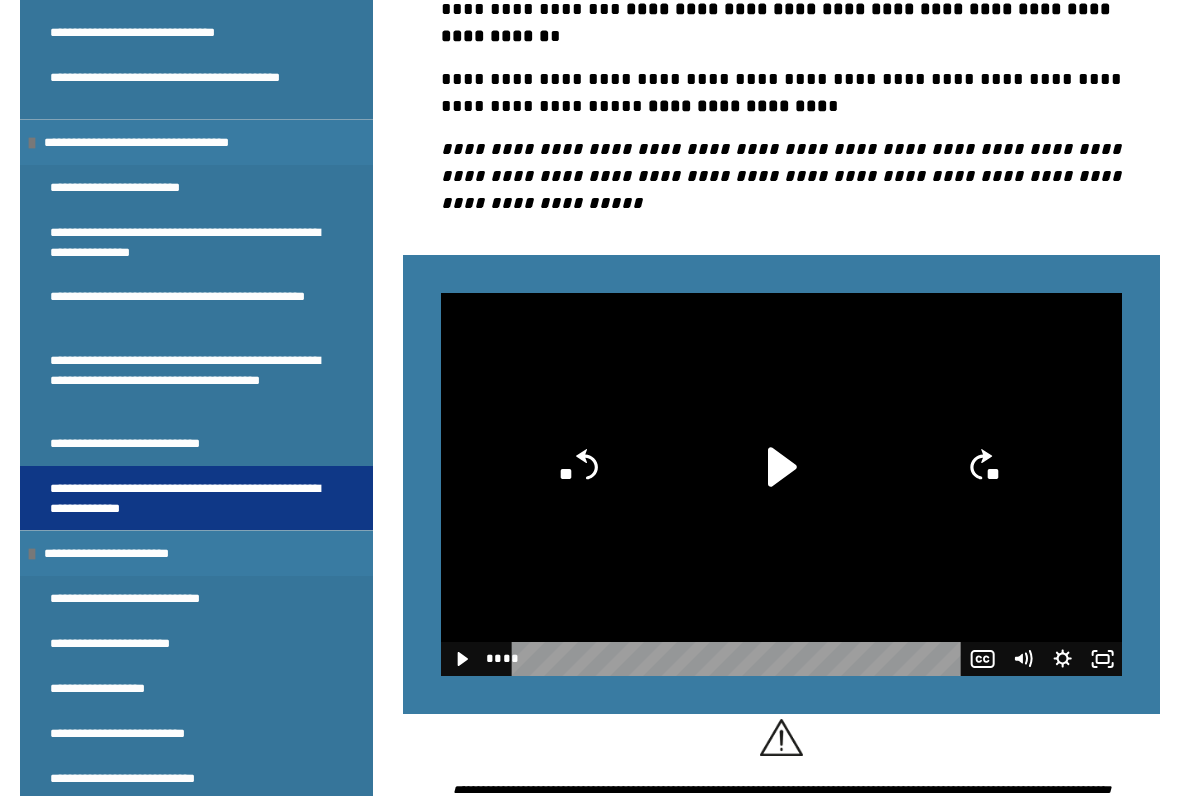 click 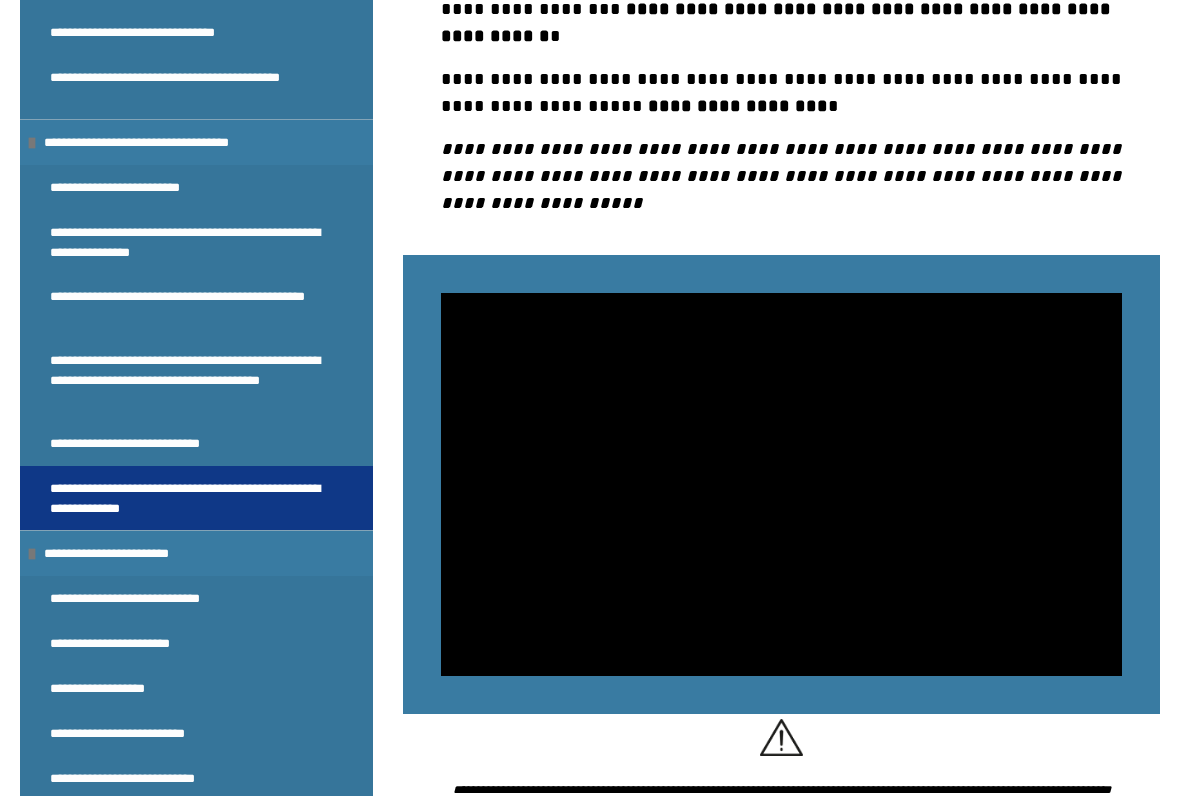 click at bounding box center [781, 484] 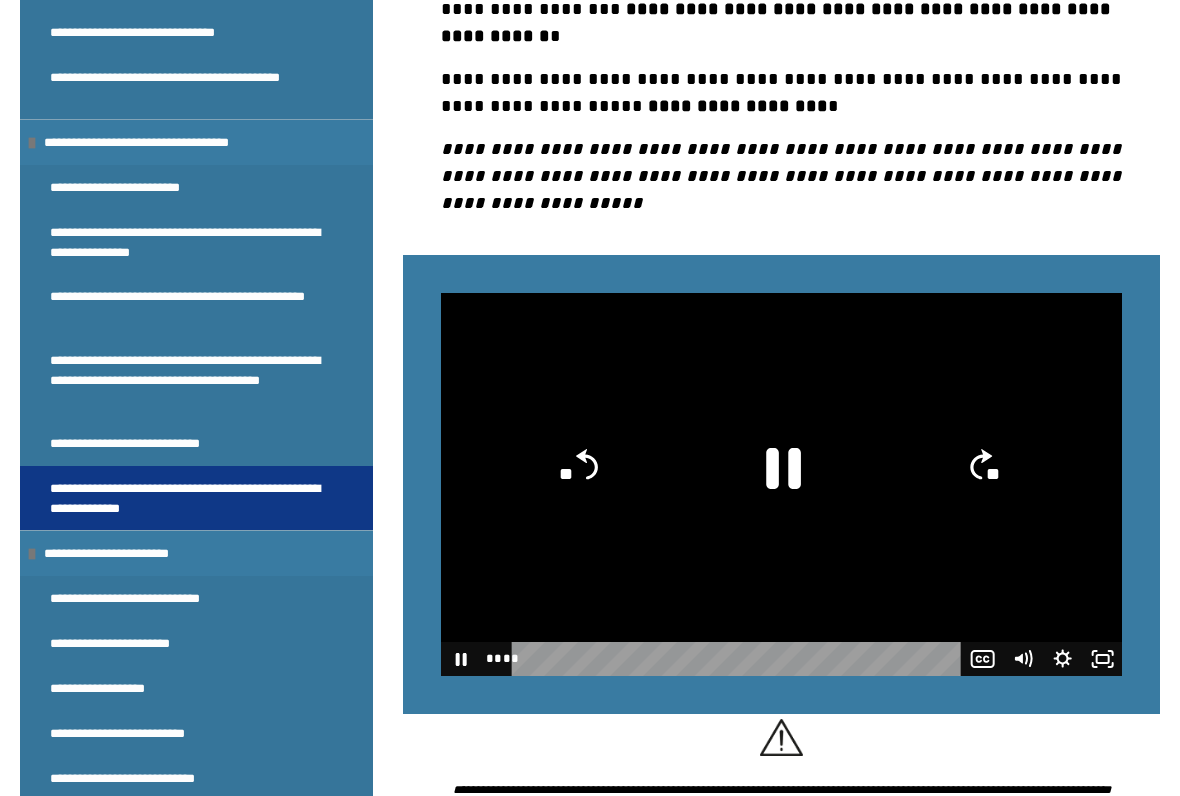 click 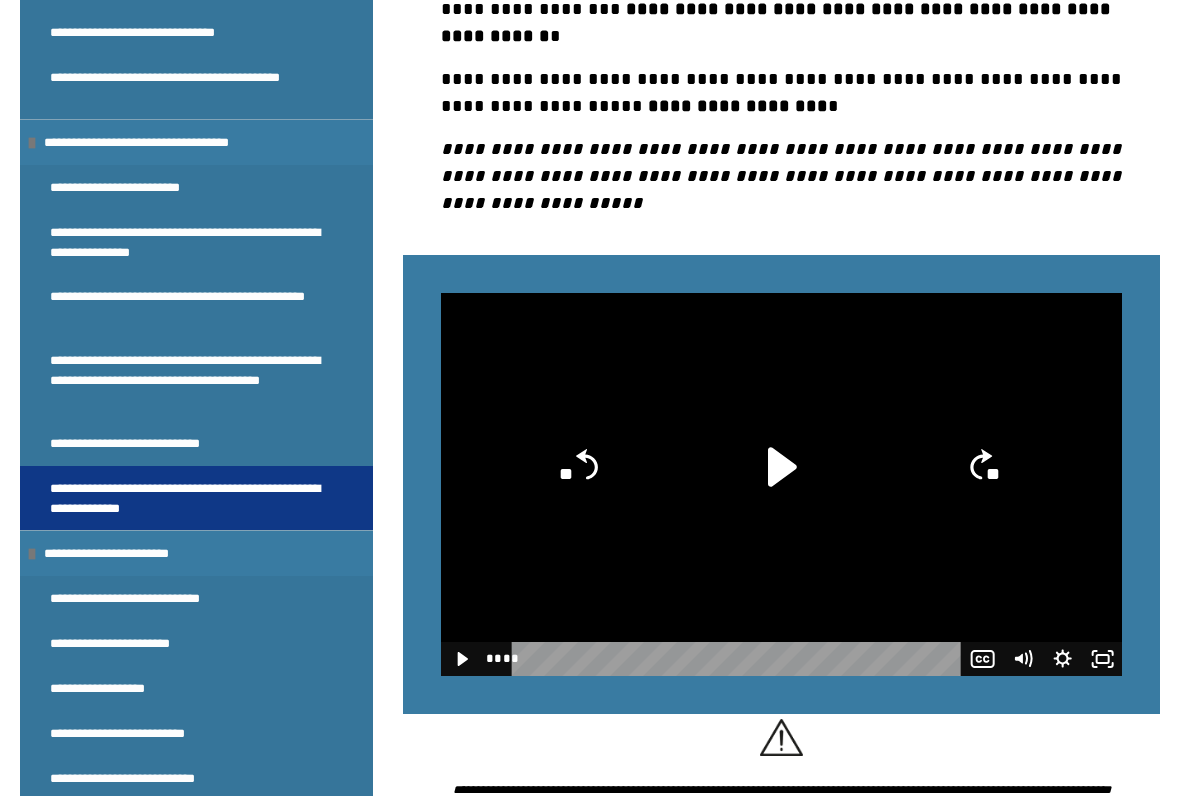 click 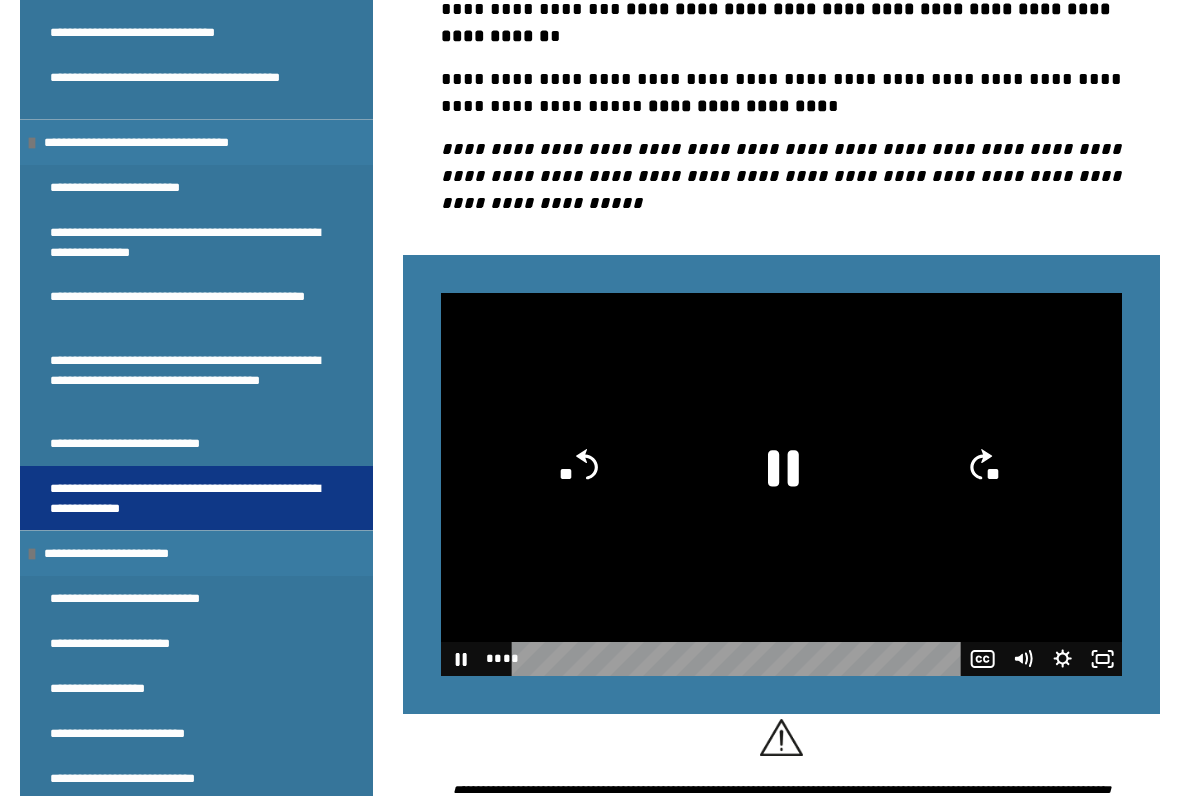 click 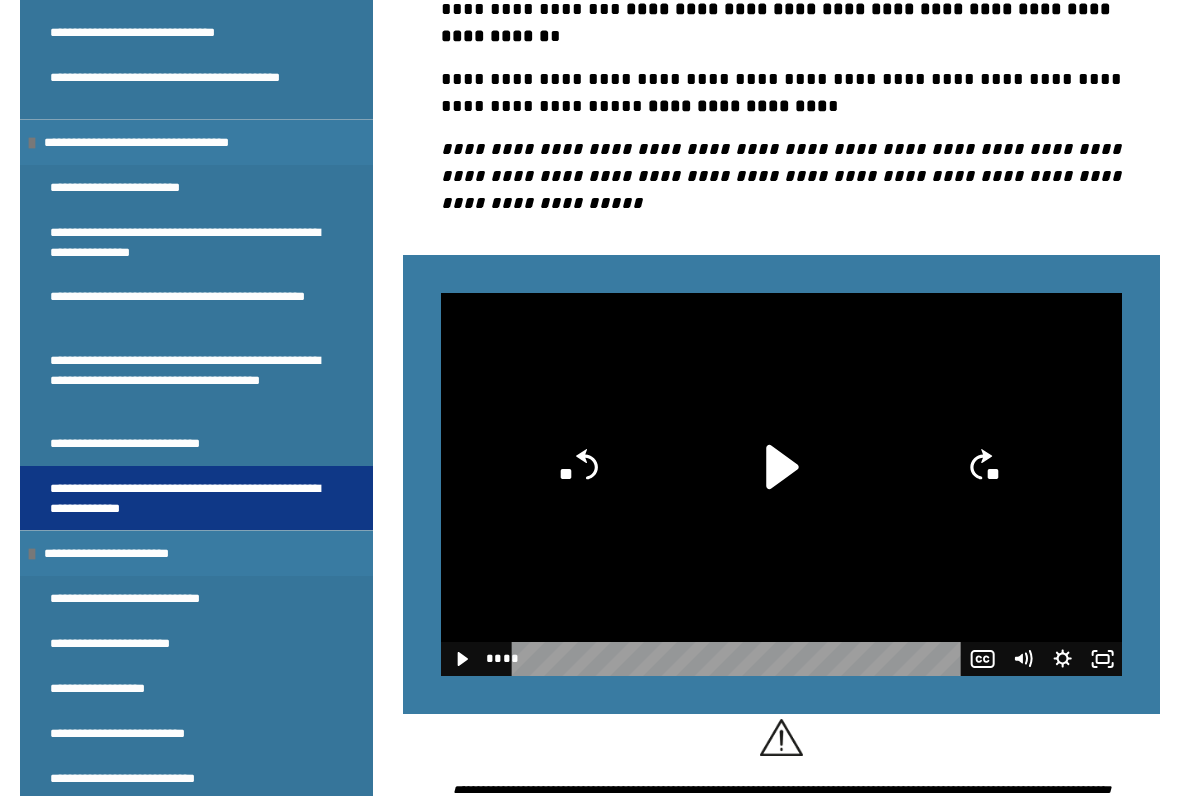click 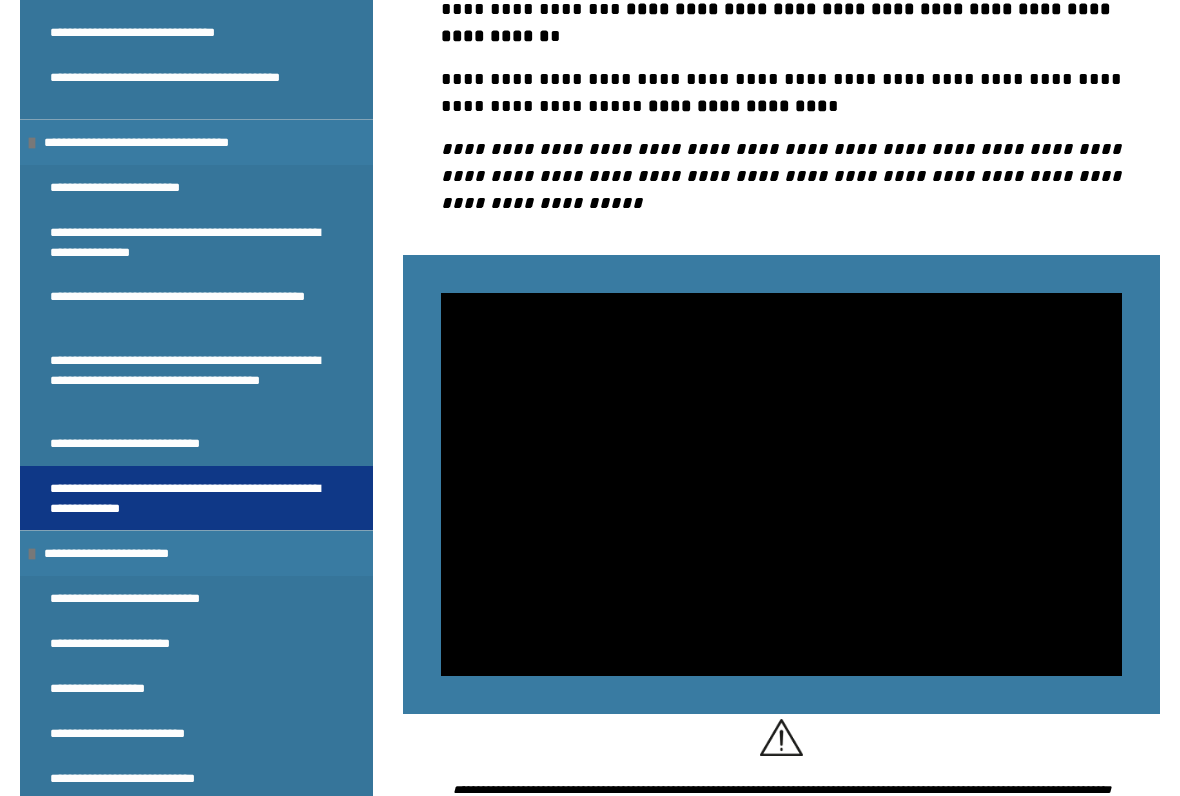 click at bounding box center (781, 484) 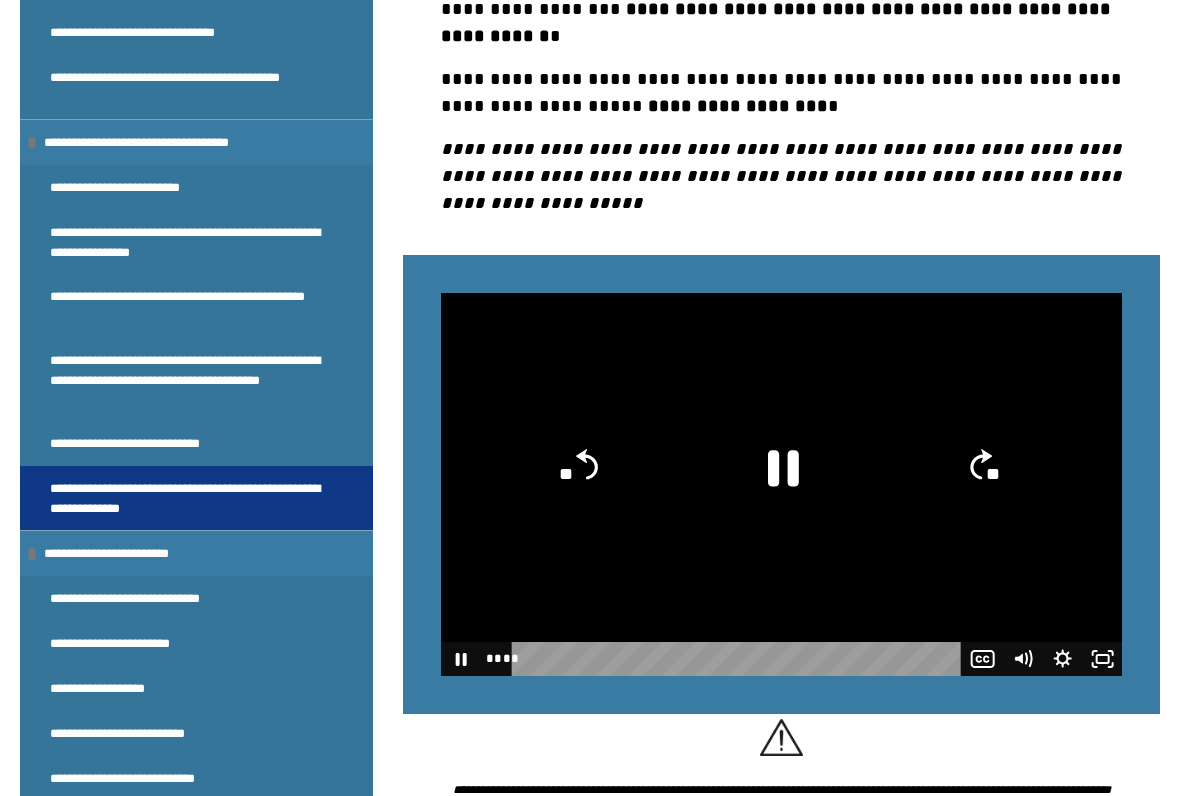 click 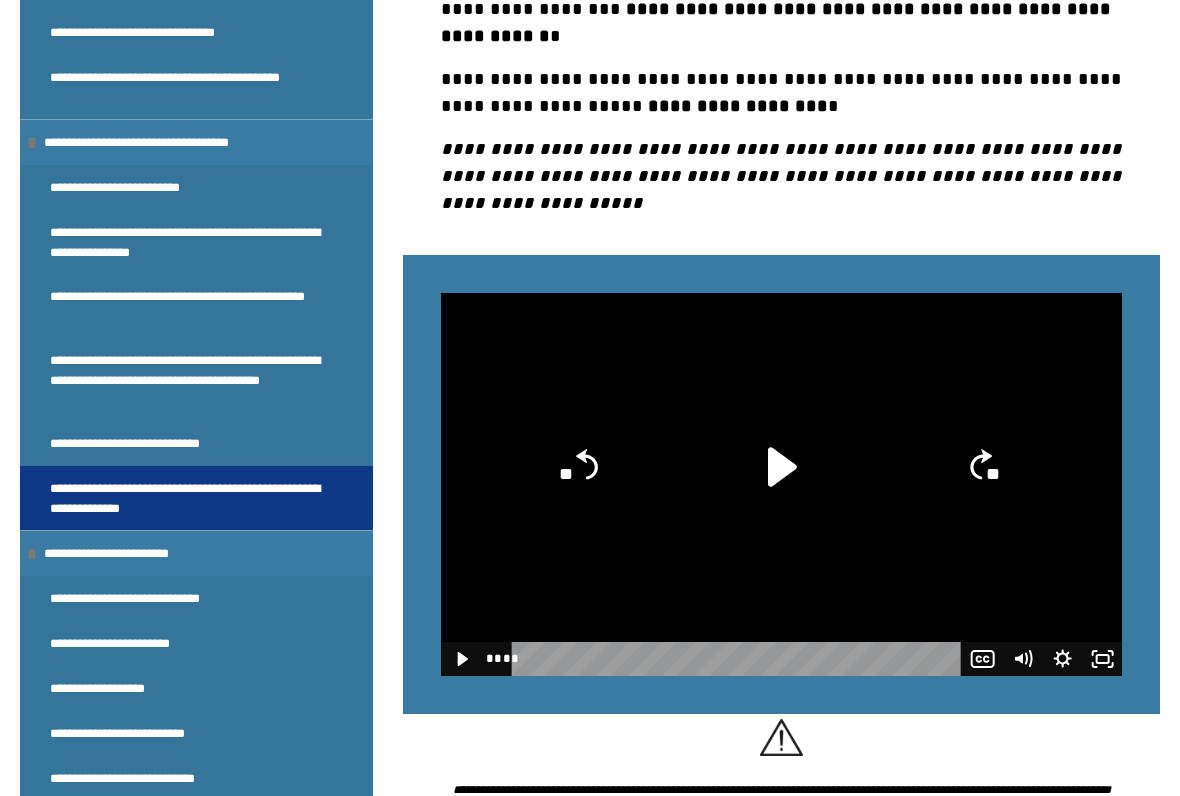 click on "**********" at bounding box center (157, 598) 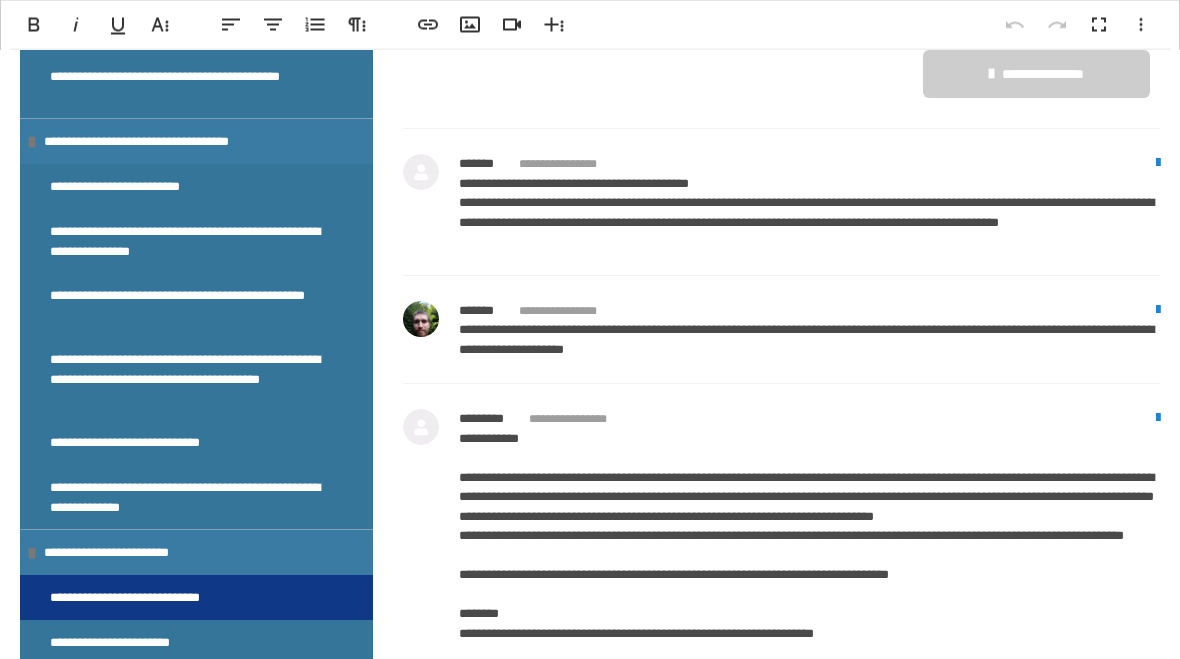scroll, scrollTop: 2725, scrollLeft: 0, axis: vertical 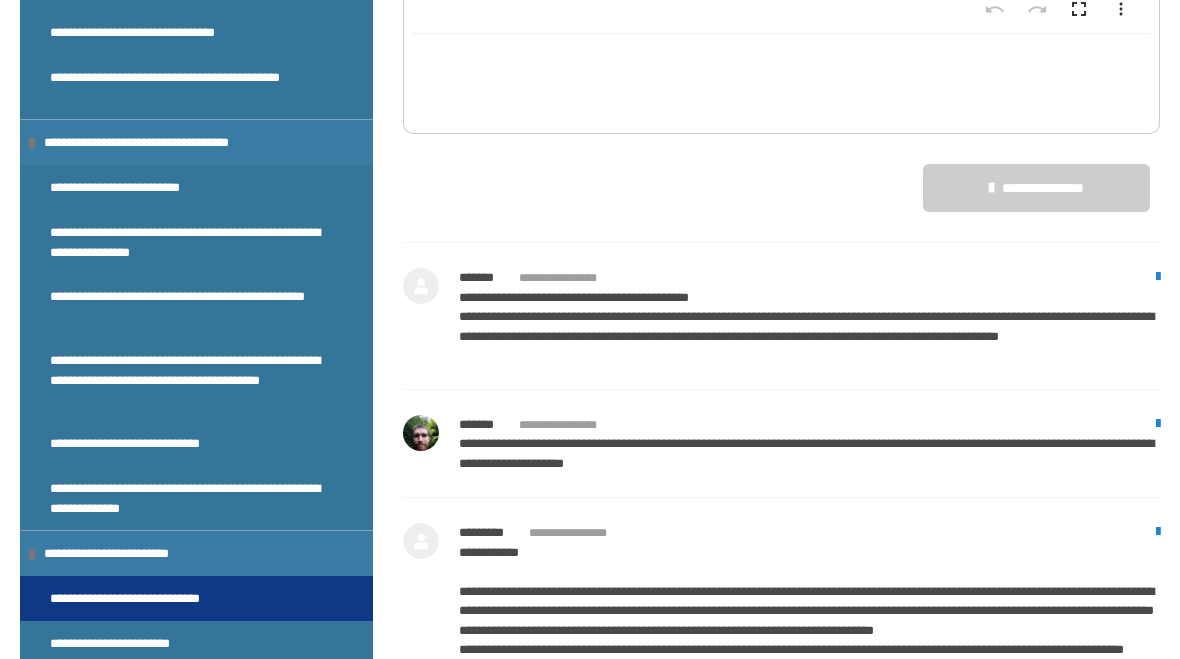 click at bounding box center (781, 79) 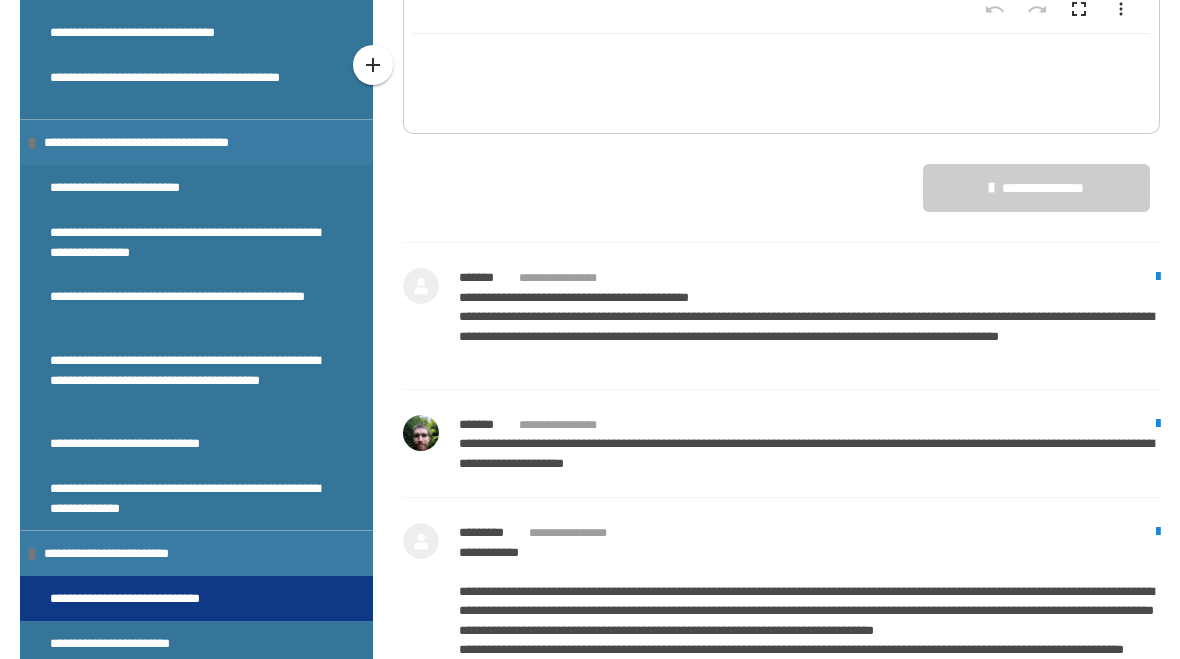 scroll, scrollTop: 2724, scrollLeft: 0, axis: vertical 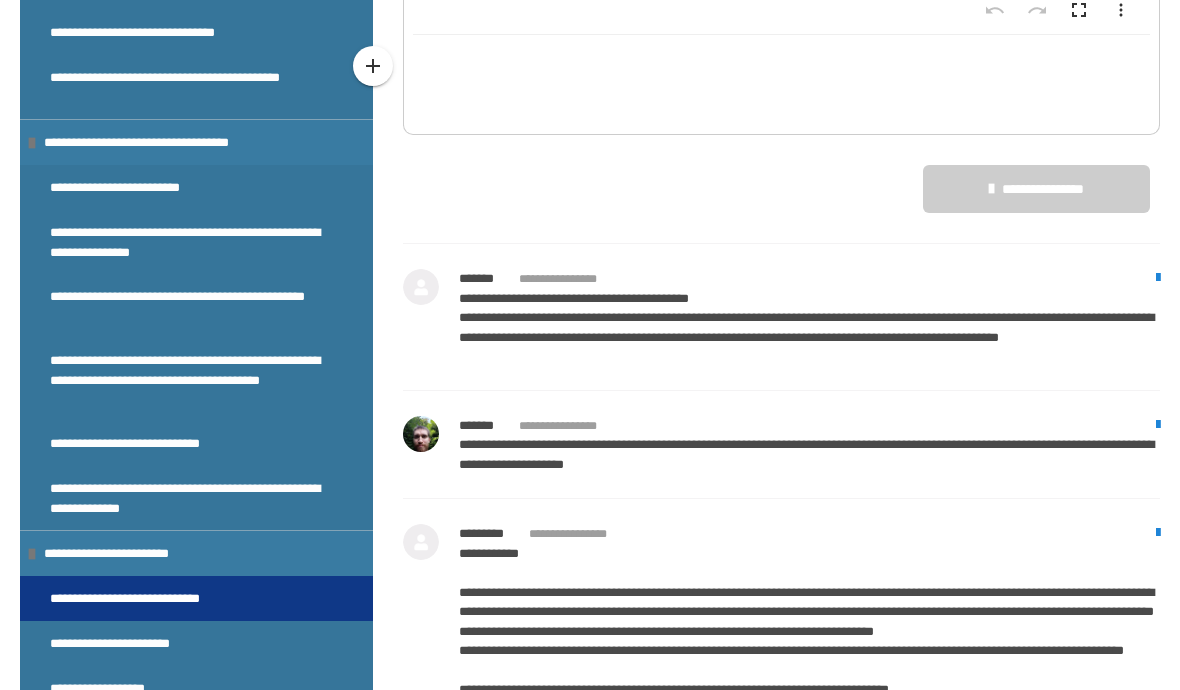 type 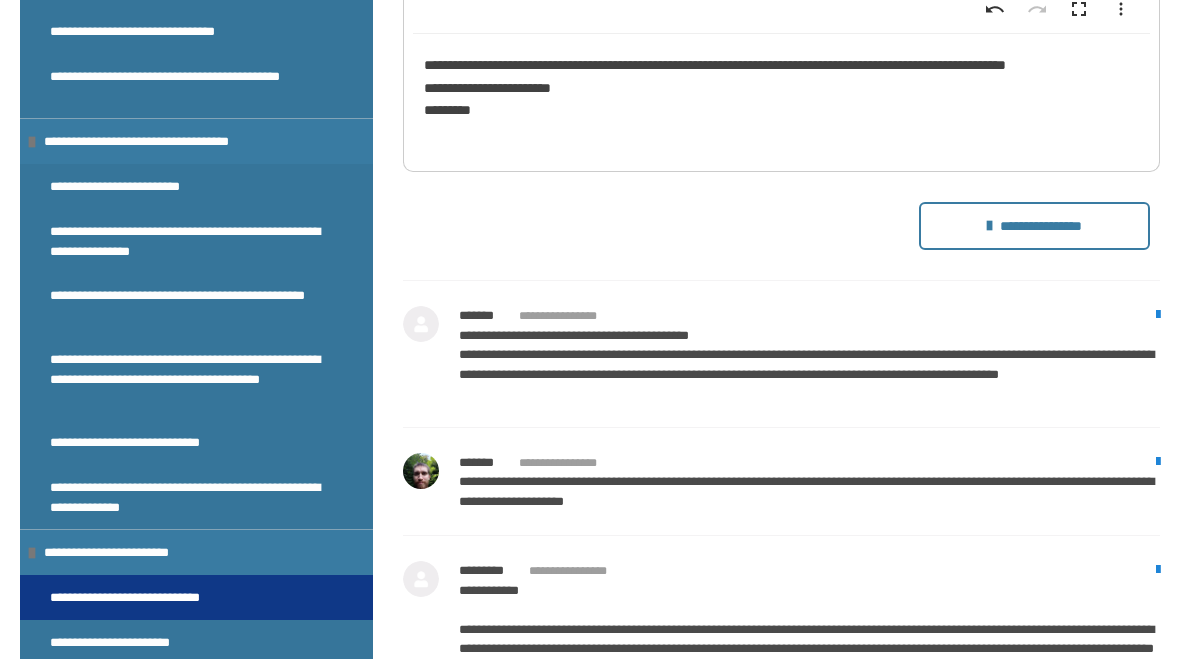 scroll, scrollTop: 2725, scrollLeft: 0, axis: vertical 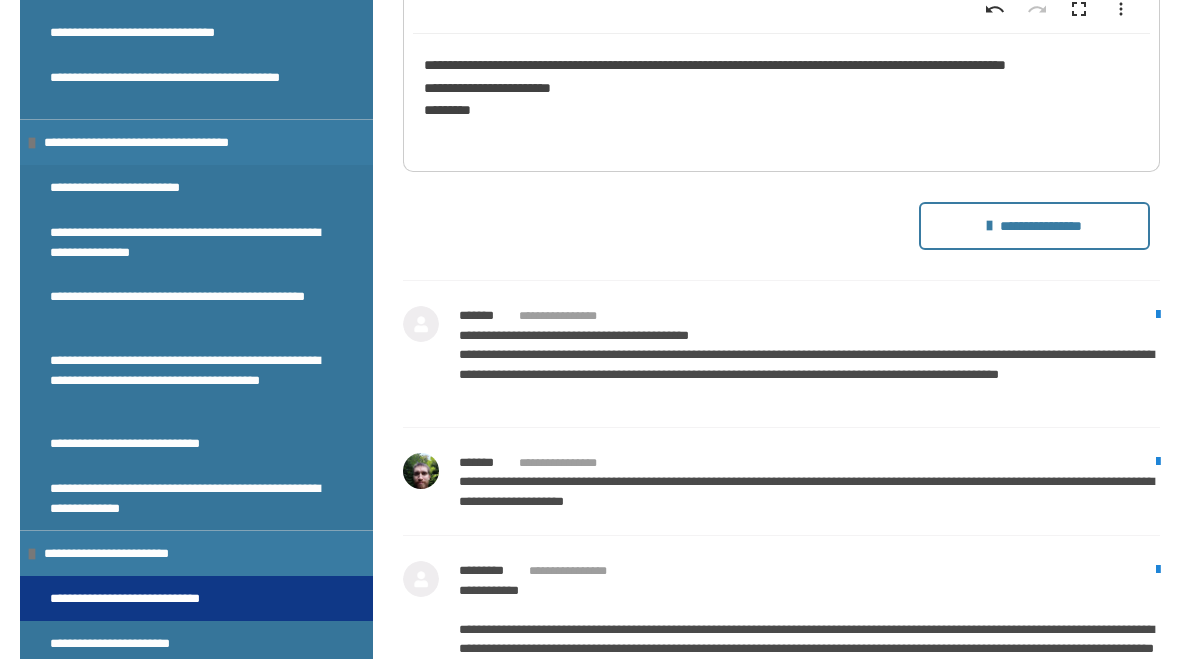 click on "**********" at bounding box center (1034, 226) 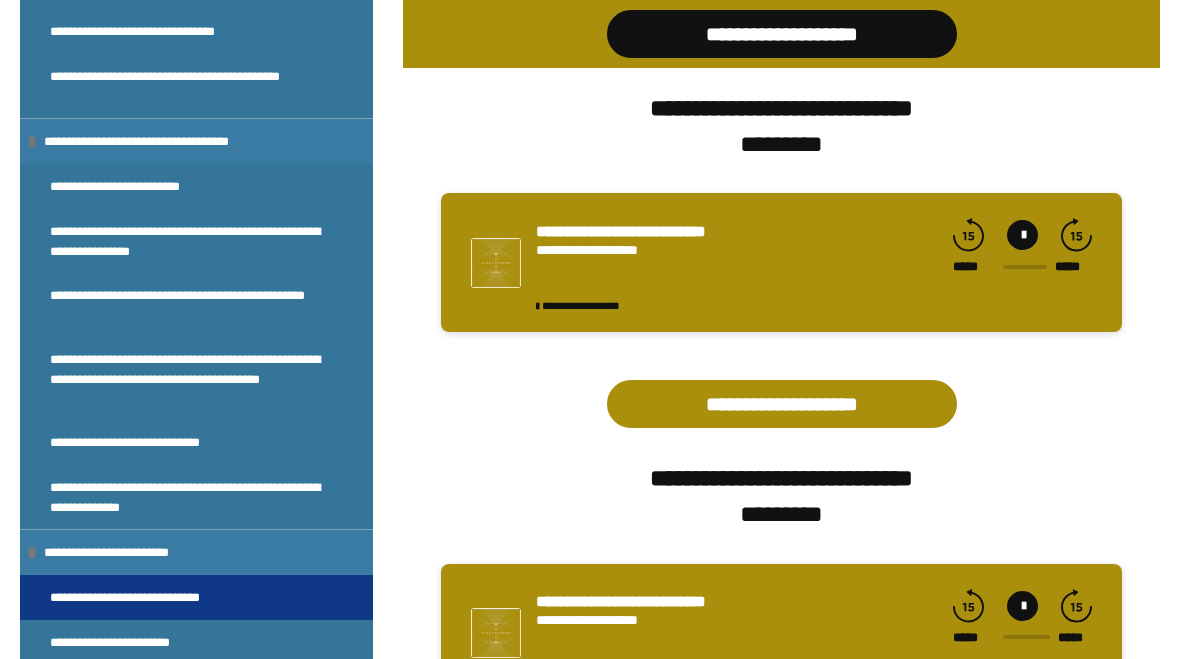 scroll, scrollTop: 1418, scrollLeft: 0, axis: vertical 